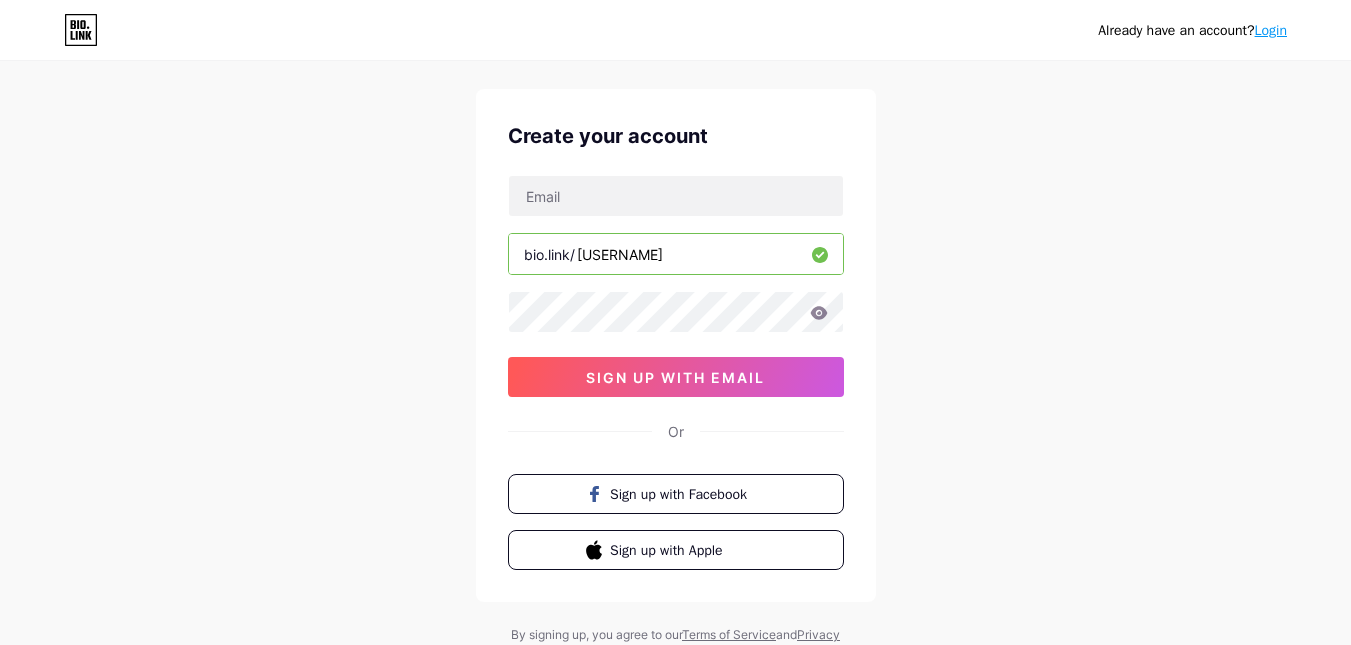 scroll, scrollTop: 42, scrollLeft: 0, axis: vertical 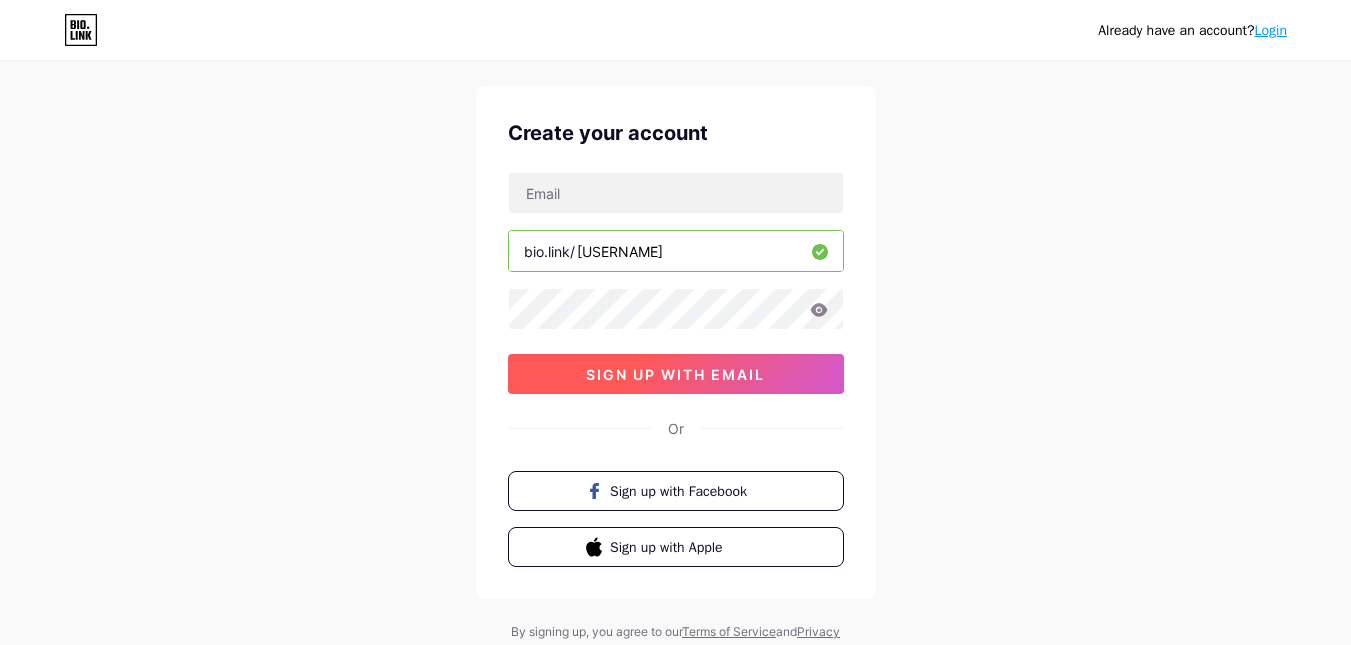 click on "sign up with email" at bounding box center (676, 374) 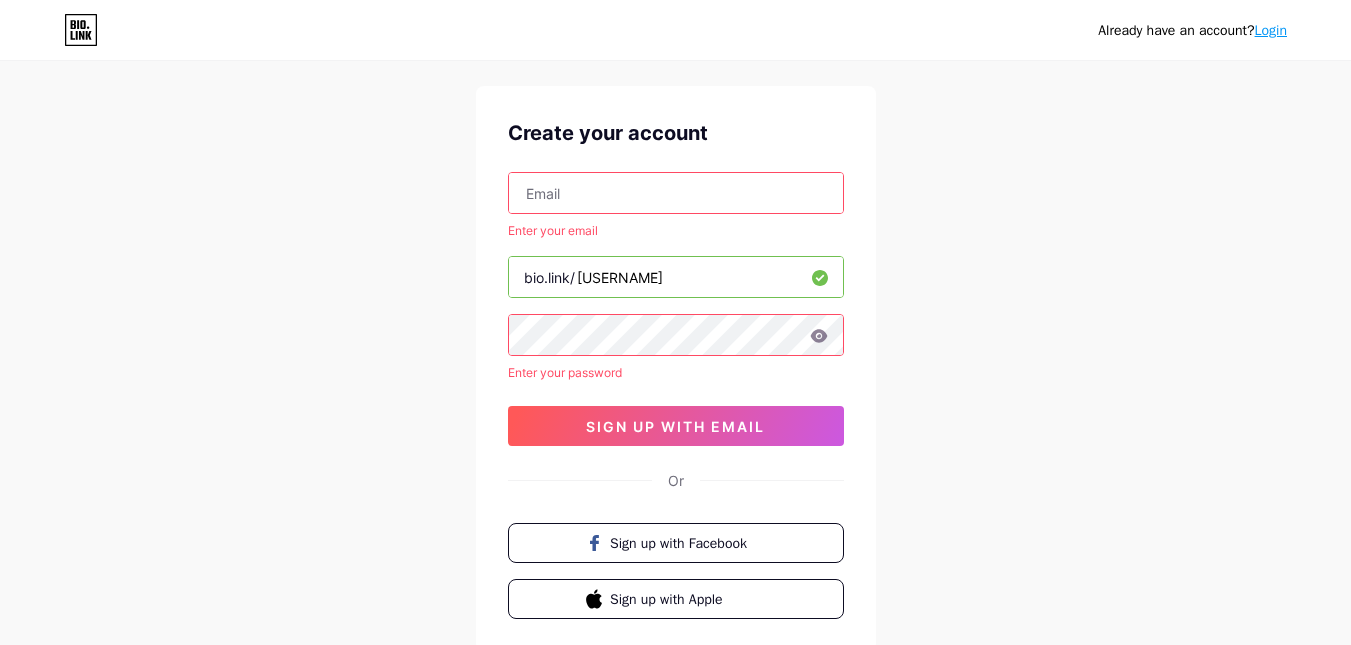 click at bounding box center [676, 193] 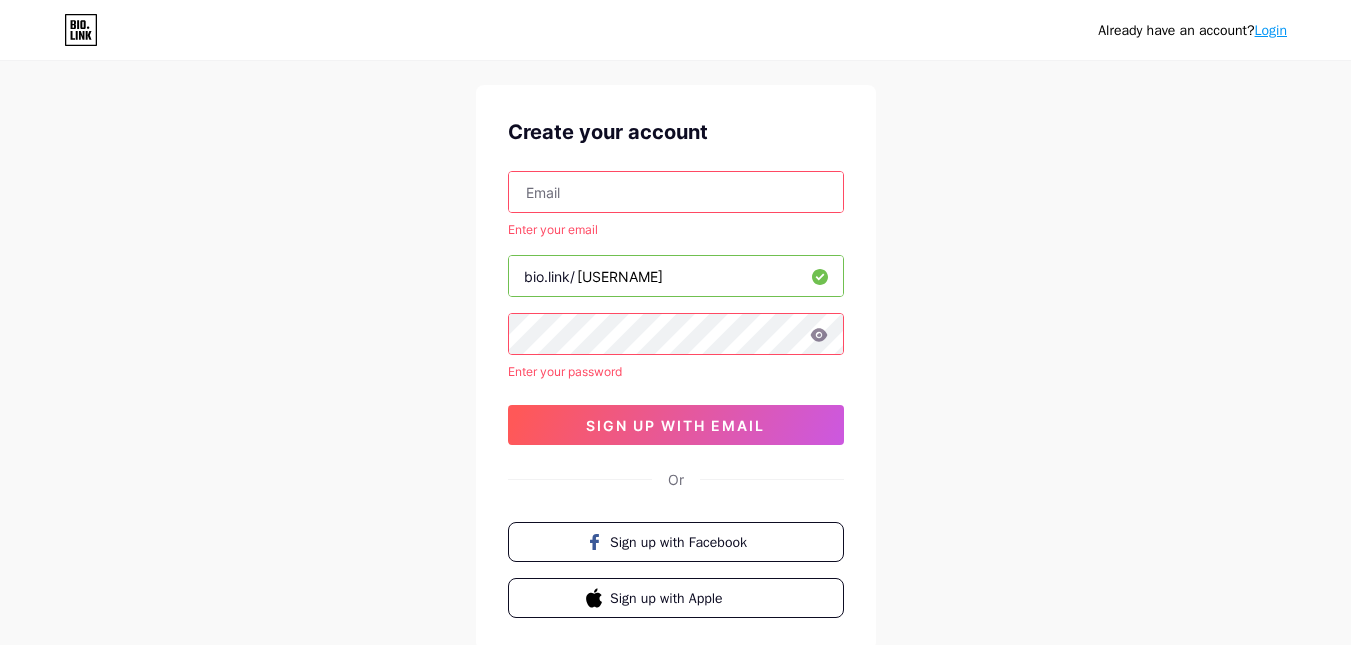 scroll, scrollTop: 39, scrollLeft: 0, axis: vertical 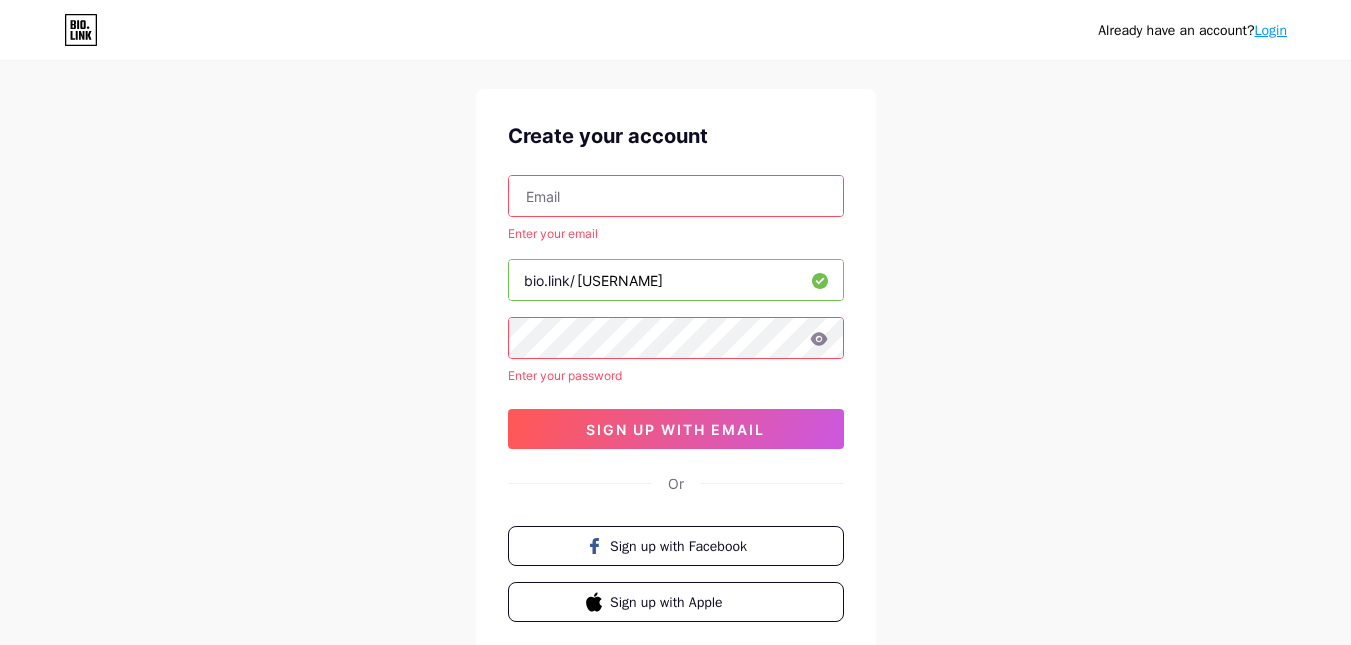 click at bounding box center [676, 196] 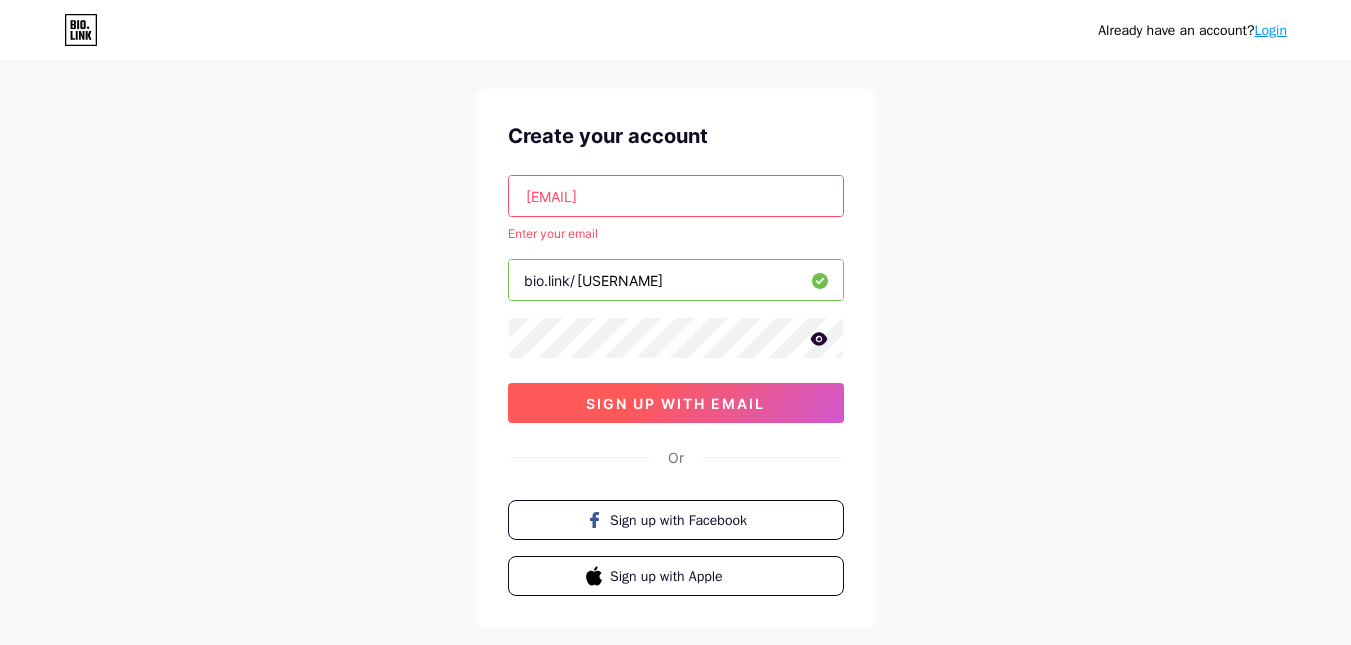click on "sign up with email" at bounding box center (675, 403) 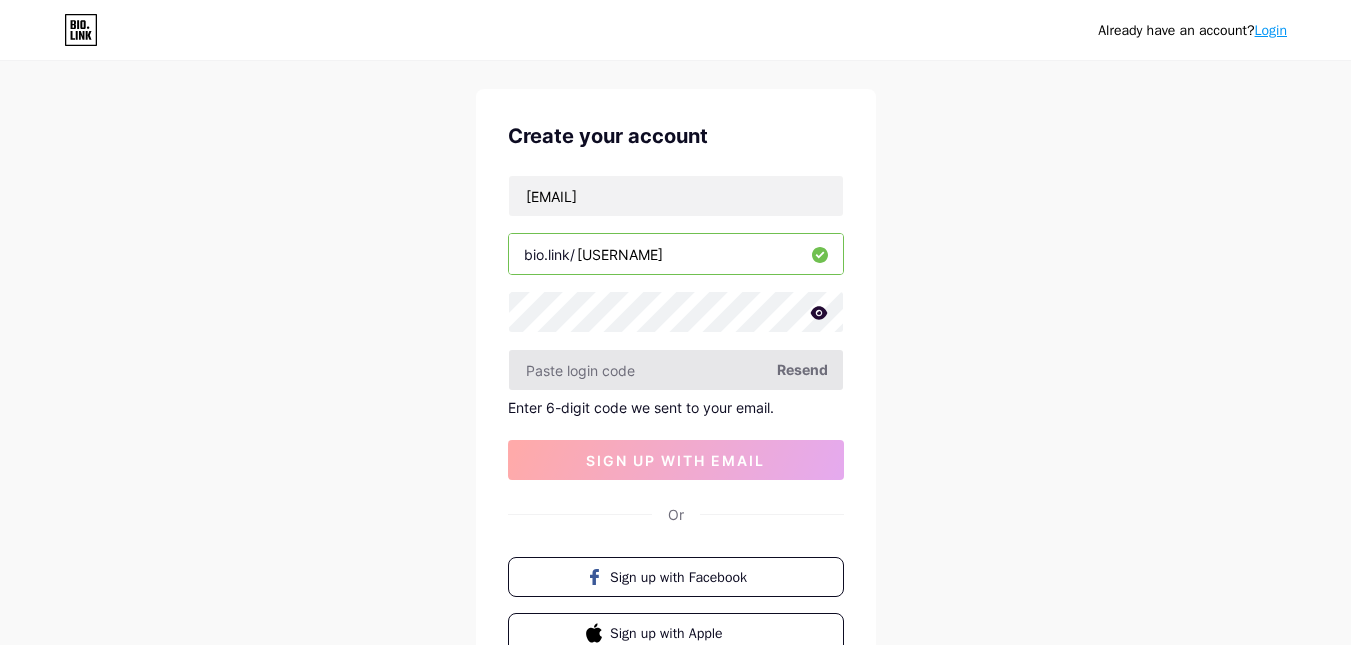 click at bounding box center (676, 370) 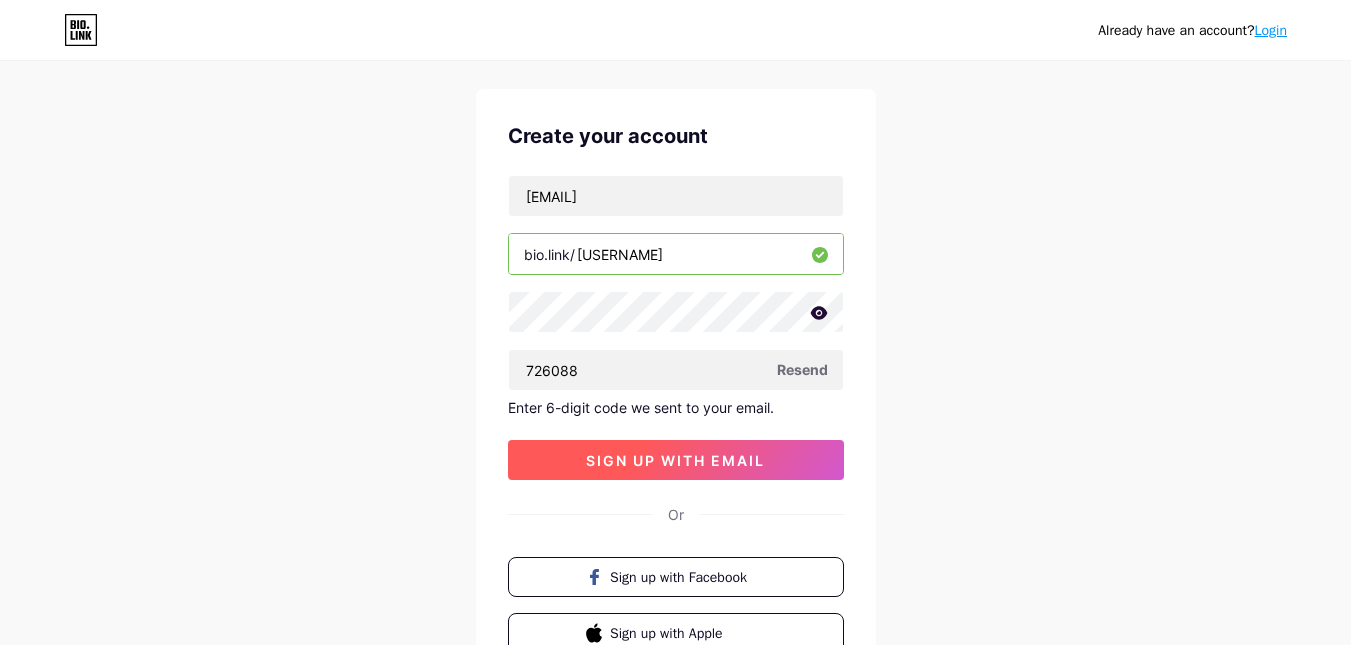 type on "726088" 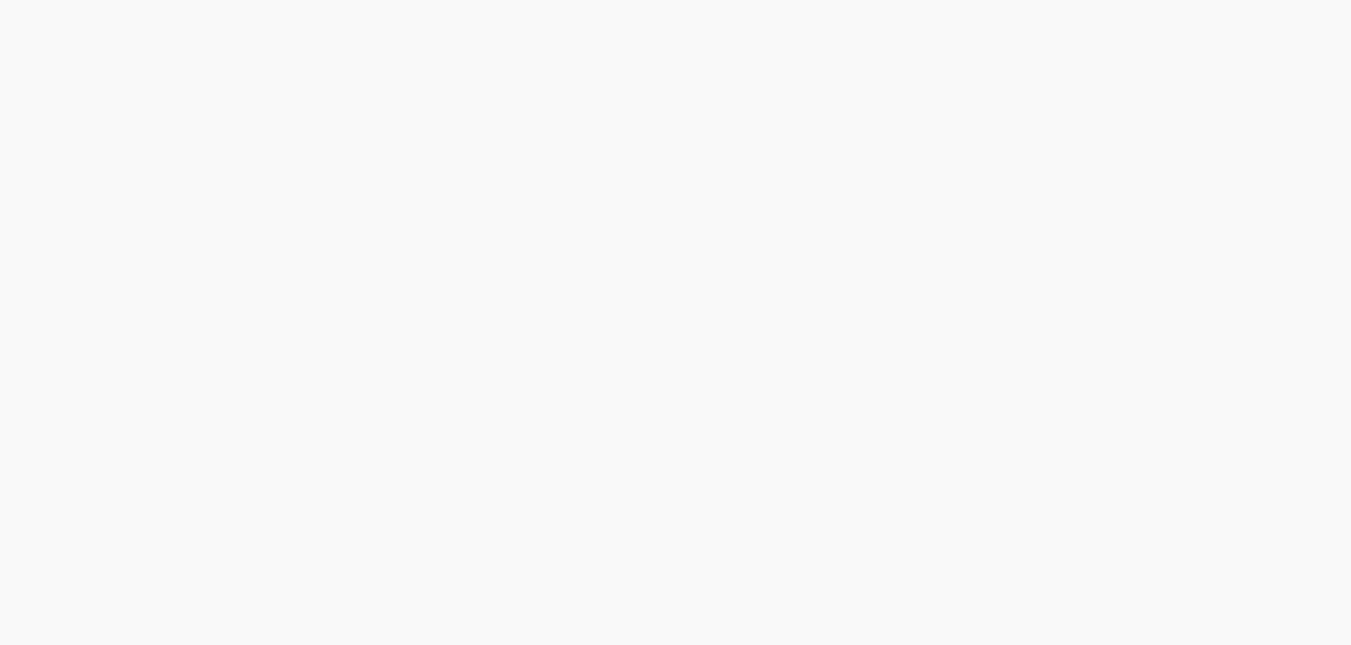 scroll, scrollTop: 0, scrollLeft: 0, axis: both 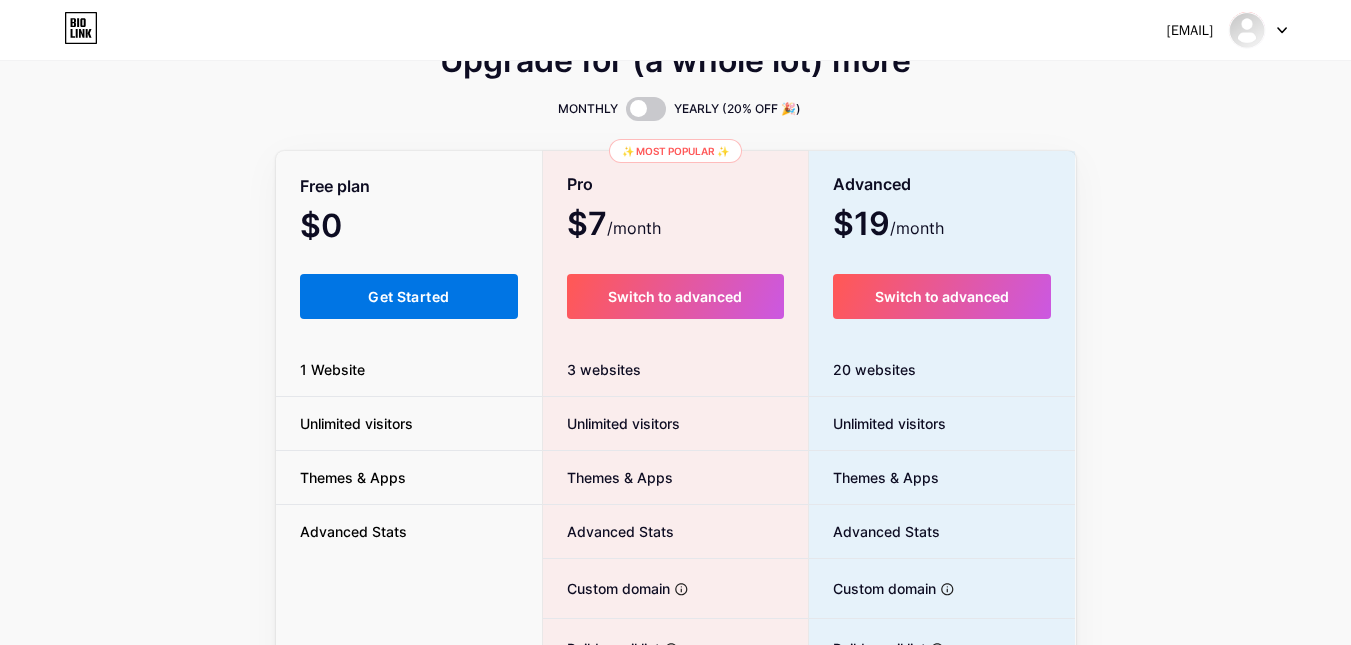 click on "Get Started" at bounding box center [408, 296] 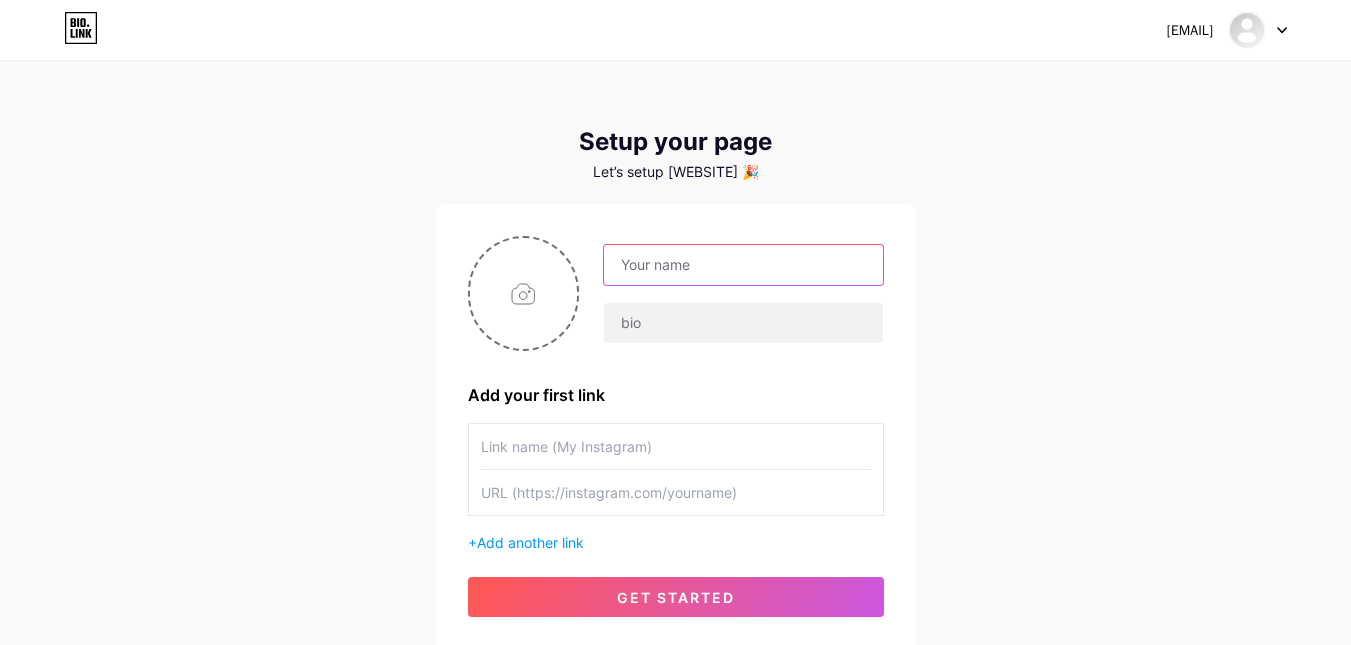 click at bounding box center [743, 265] 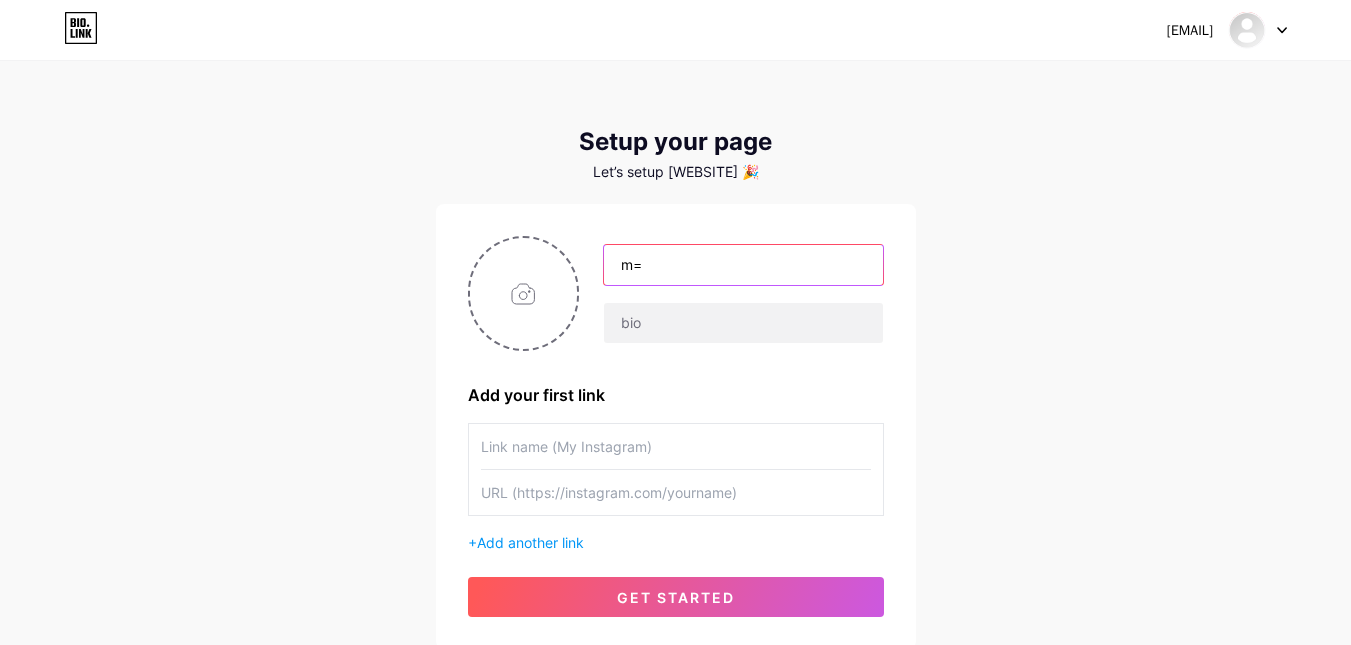 click on "m=" at bounding box center (743, 265) 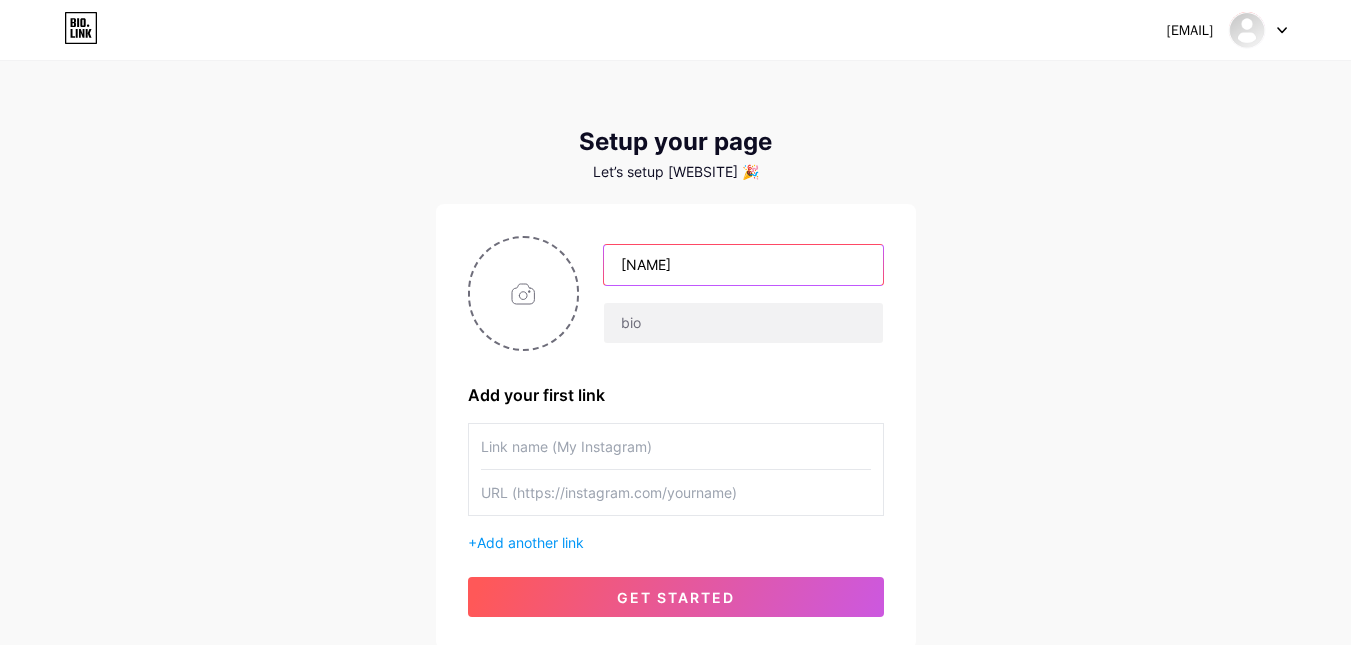 click on "[NAME]" at bounding box center [743, 265] 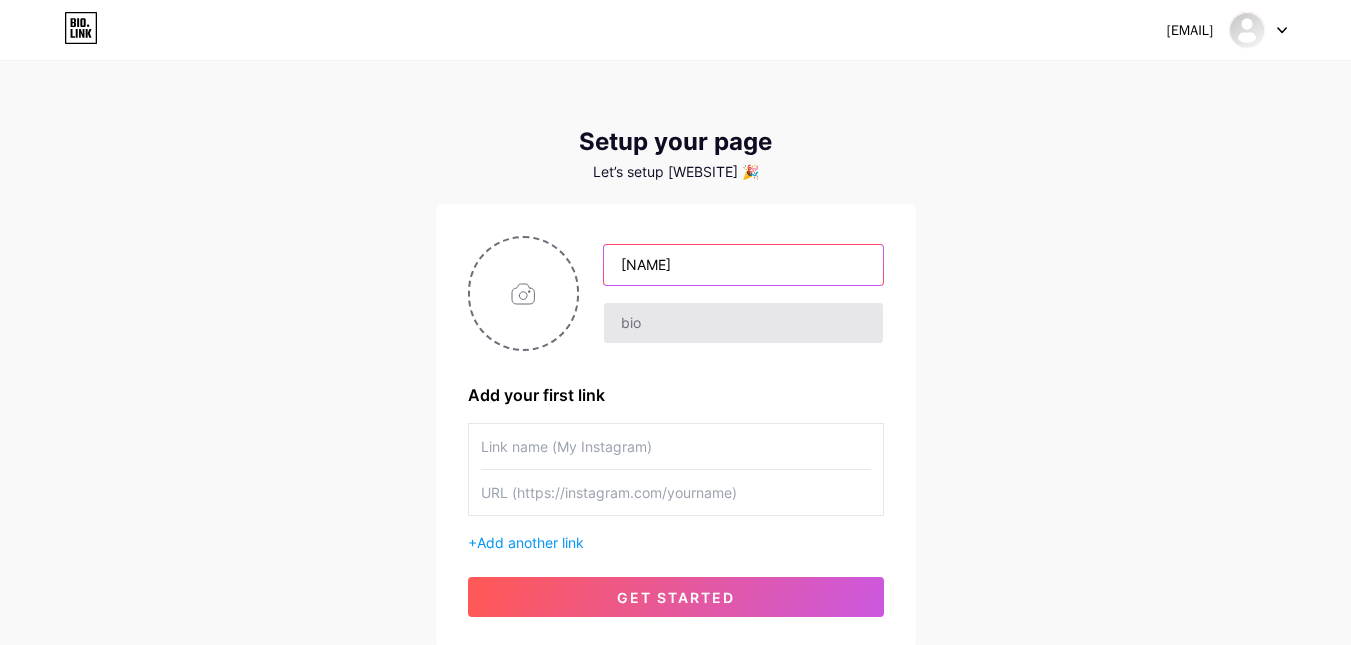 type on "[NAME]" 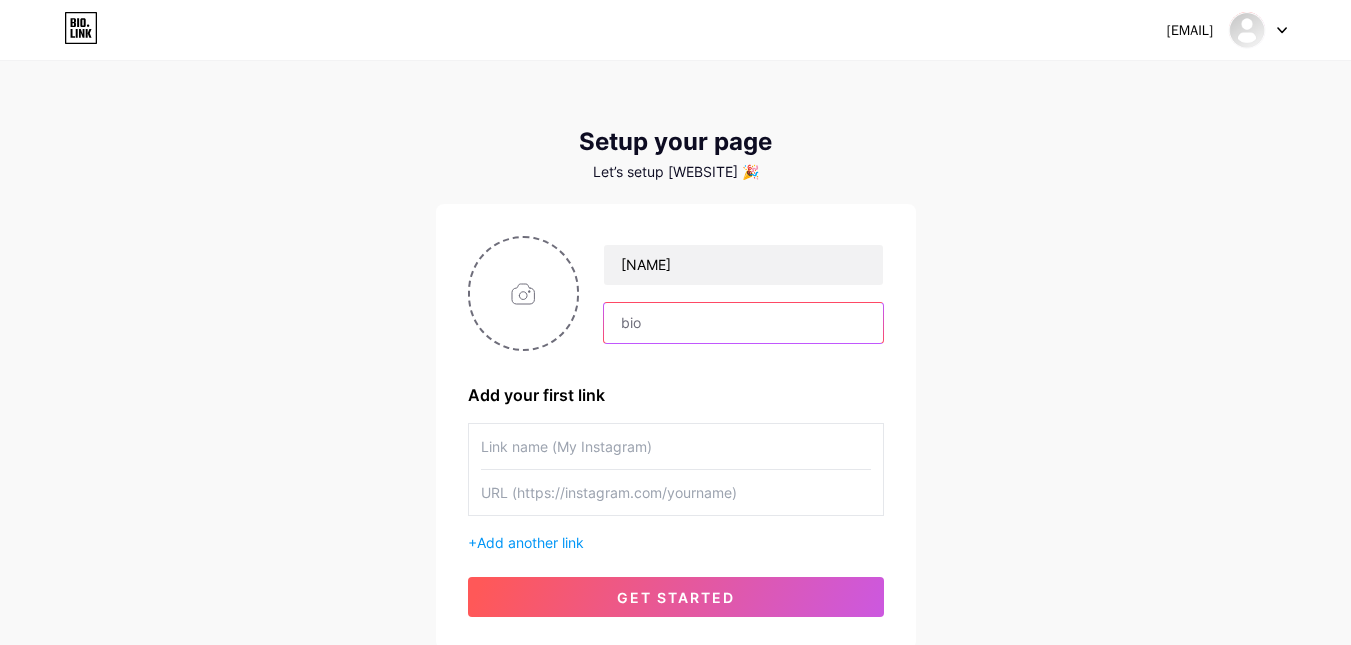 click at bounding box center (743, 323) 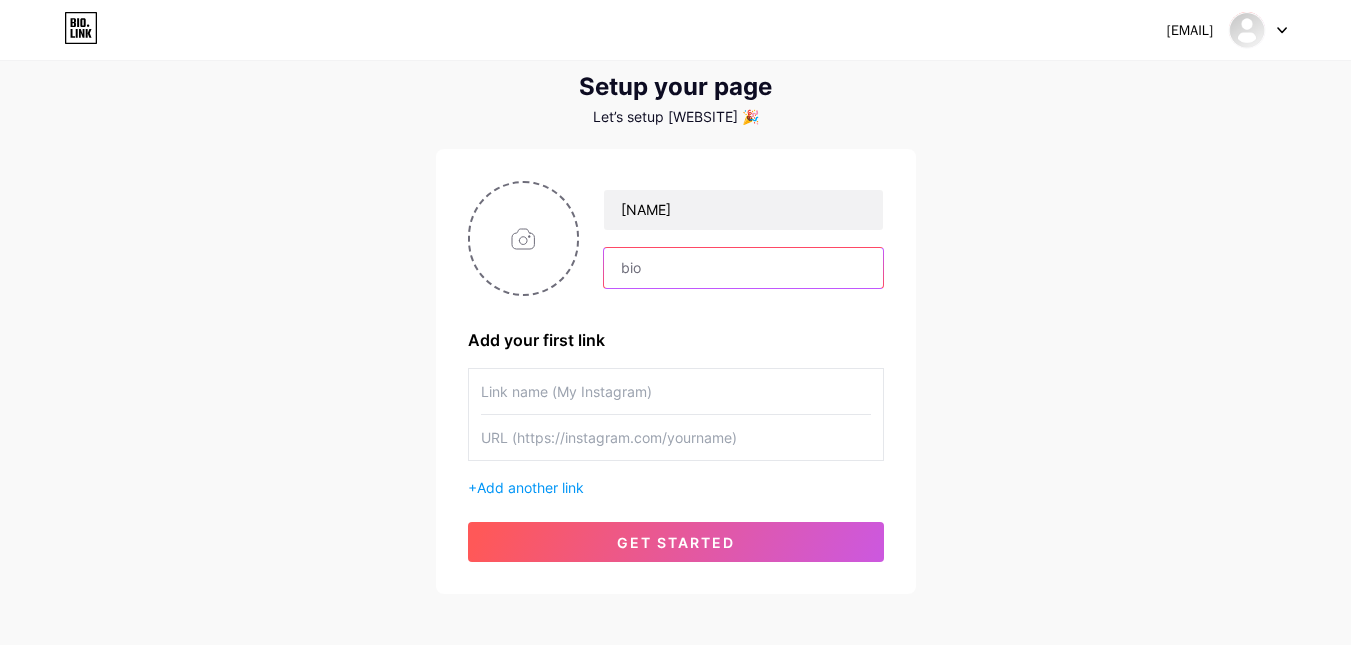 scroll, scrollTop: 50, scrollLeft: 0, axis: vertical 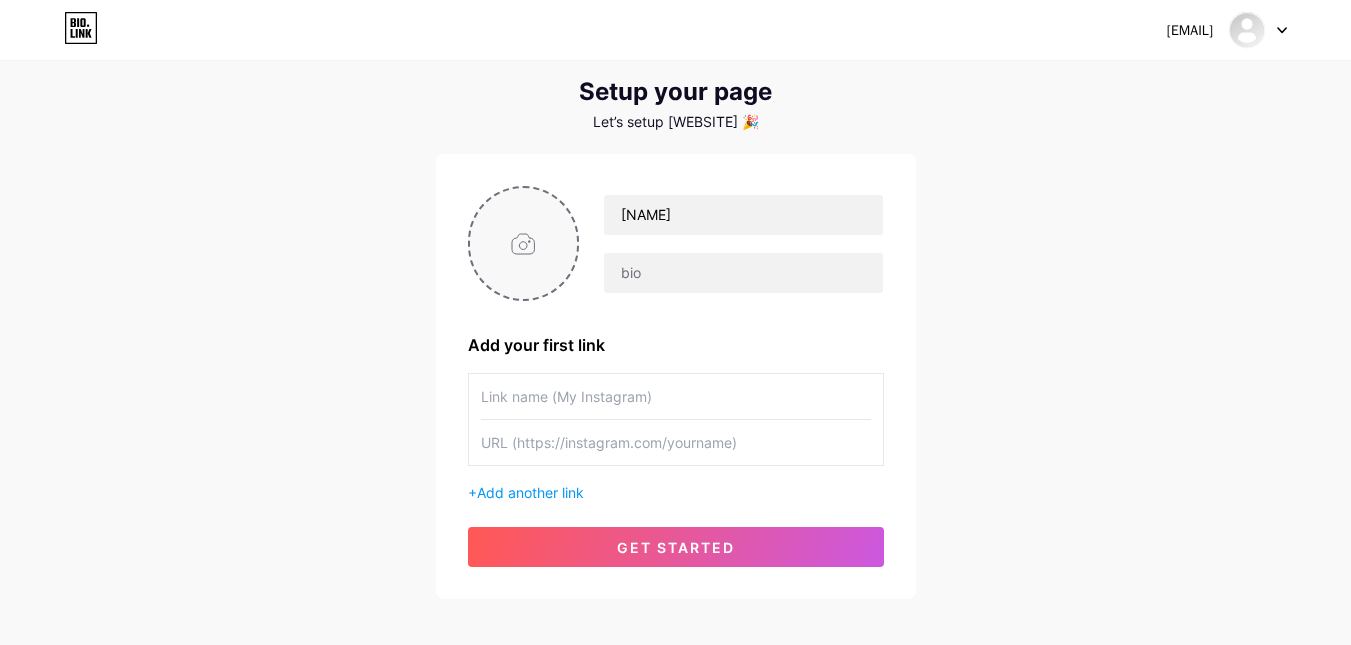 click at bounding box center [524, 243] 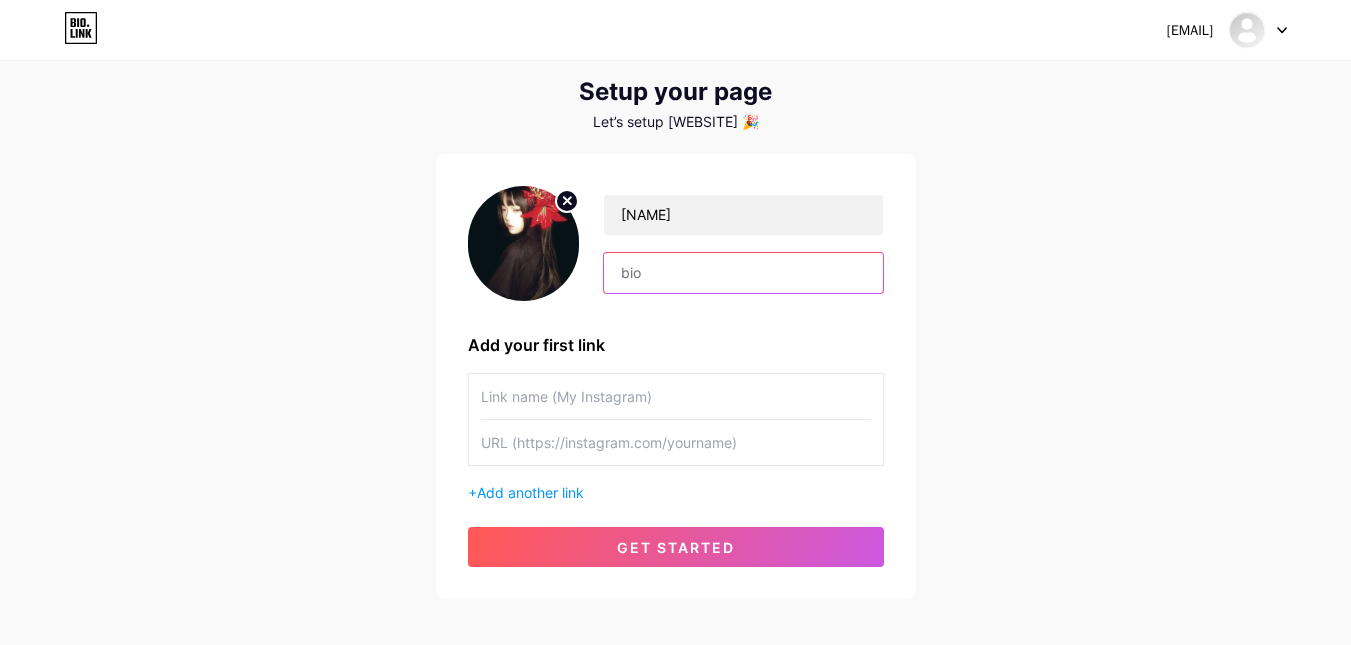 click at bounding box center [743, 273] 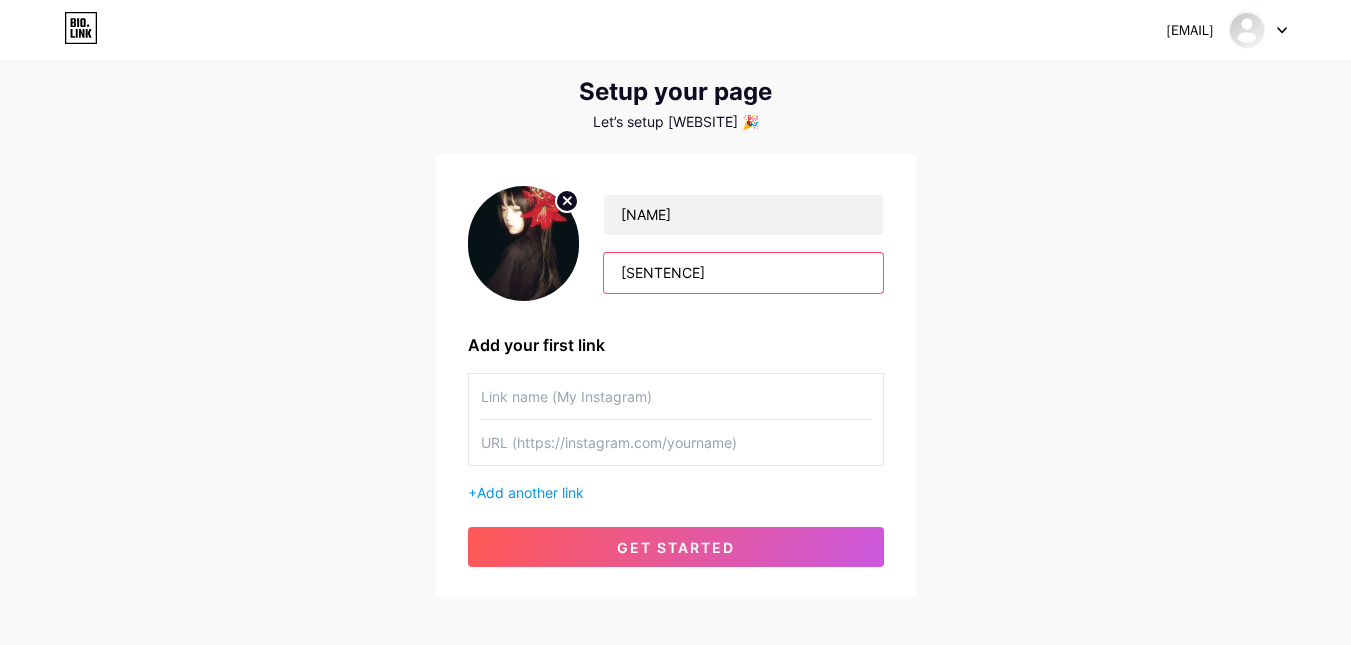 click on "[SENTENCE]" at bounding box center (743, 273) 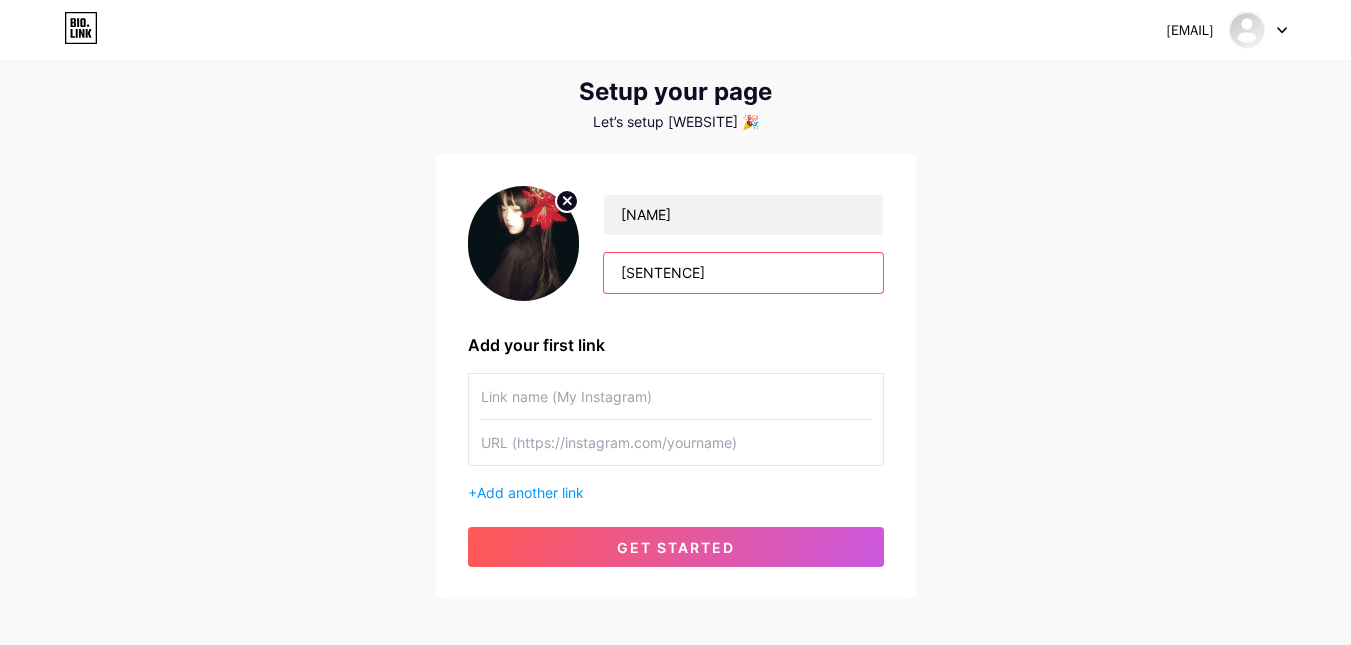 paste on "[EMOJI]" 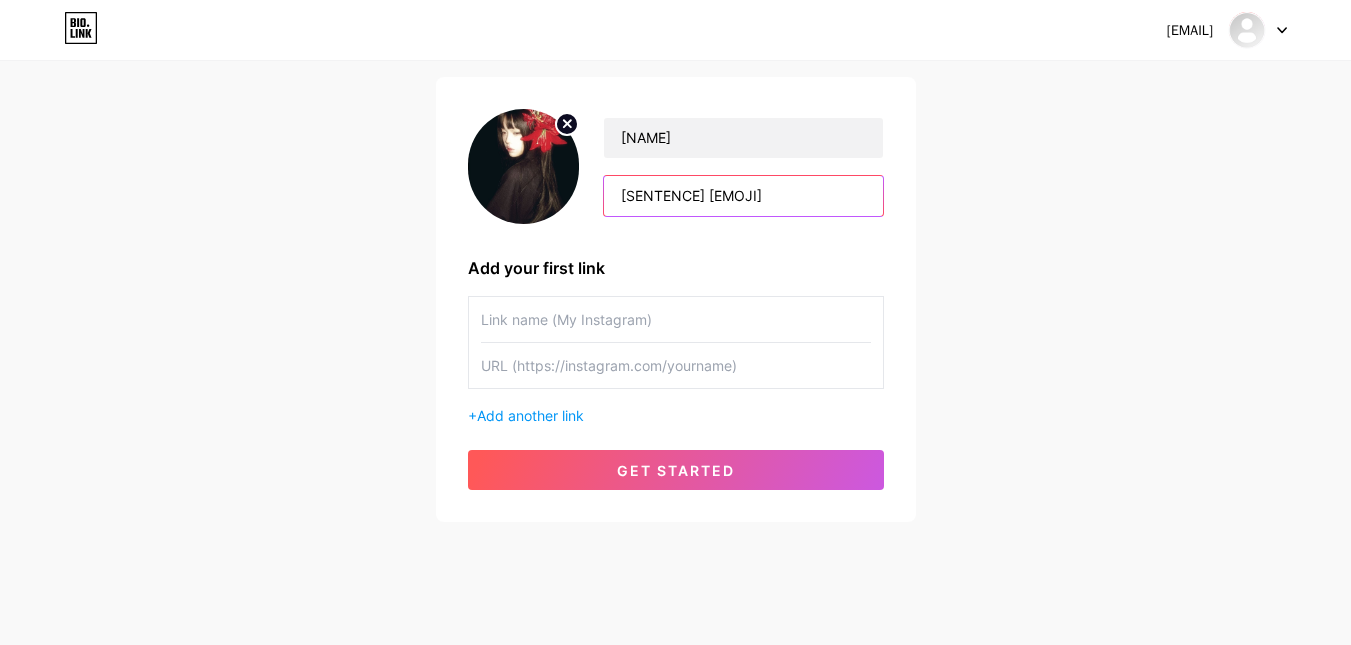 scroll, scrollTop: 142, scrollLeft: 0, axis: vertical 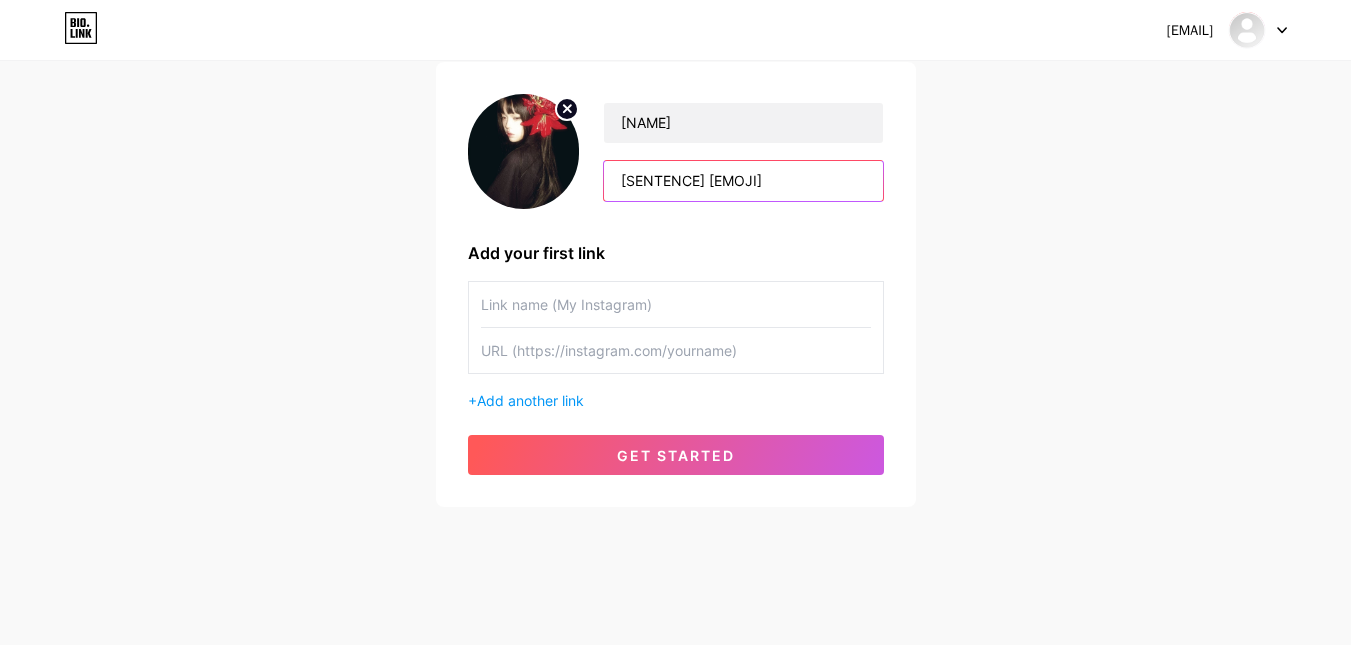 type on "[SENTENCE] [EMOJI]" 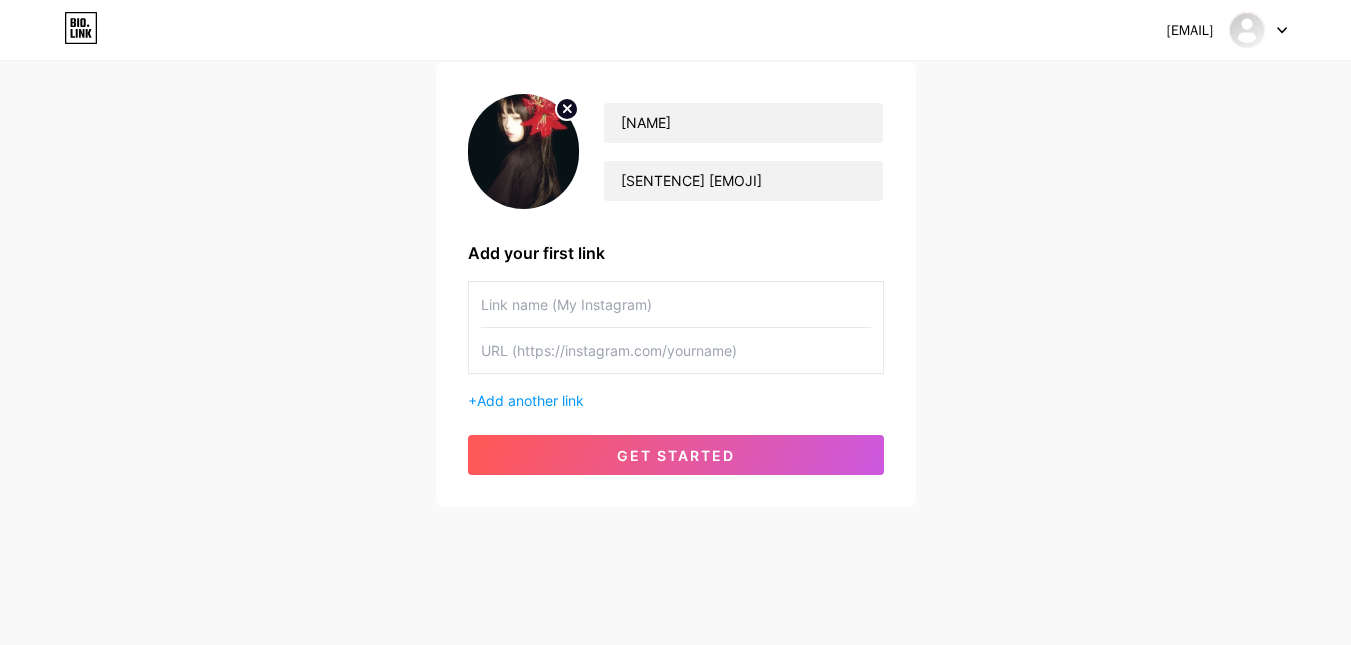 click at bounding box center [676, 304] 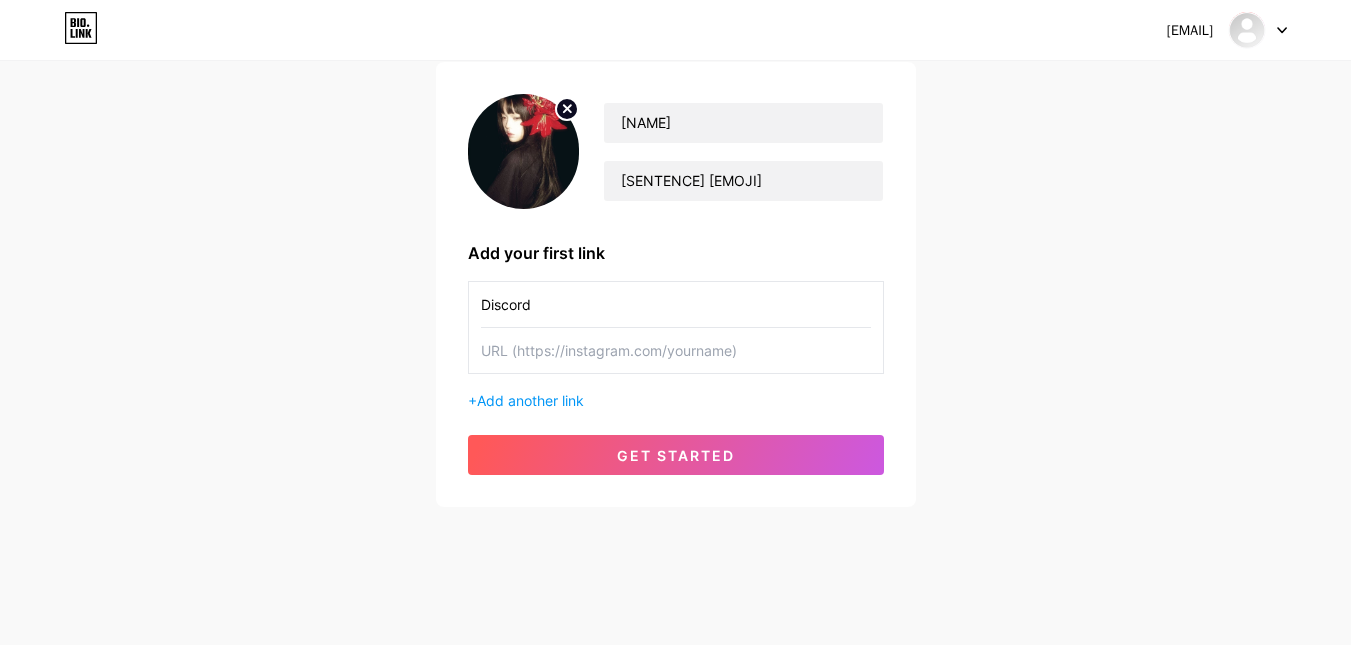 type on "Discord" 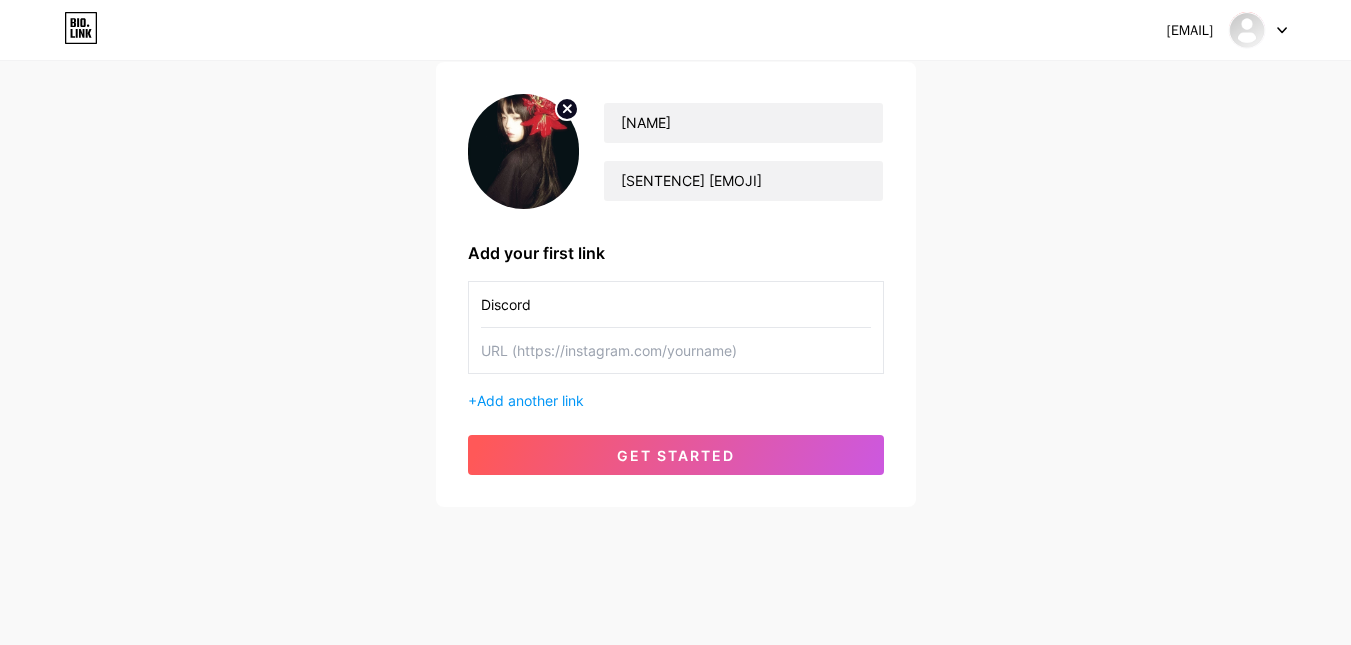 drag, startPoint x: 519, startPoint y: 310, endPoint x: 506, endPoint y: 363, distance: 54.571056 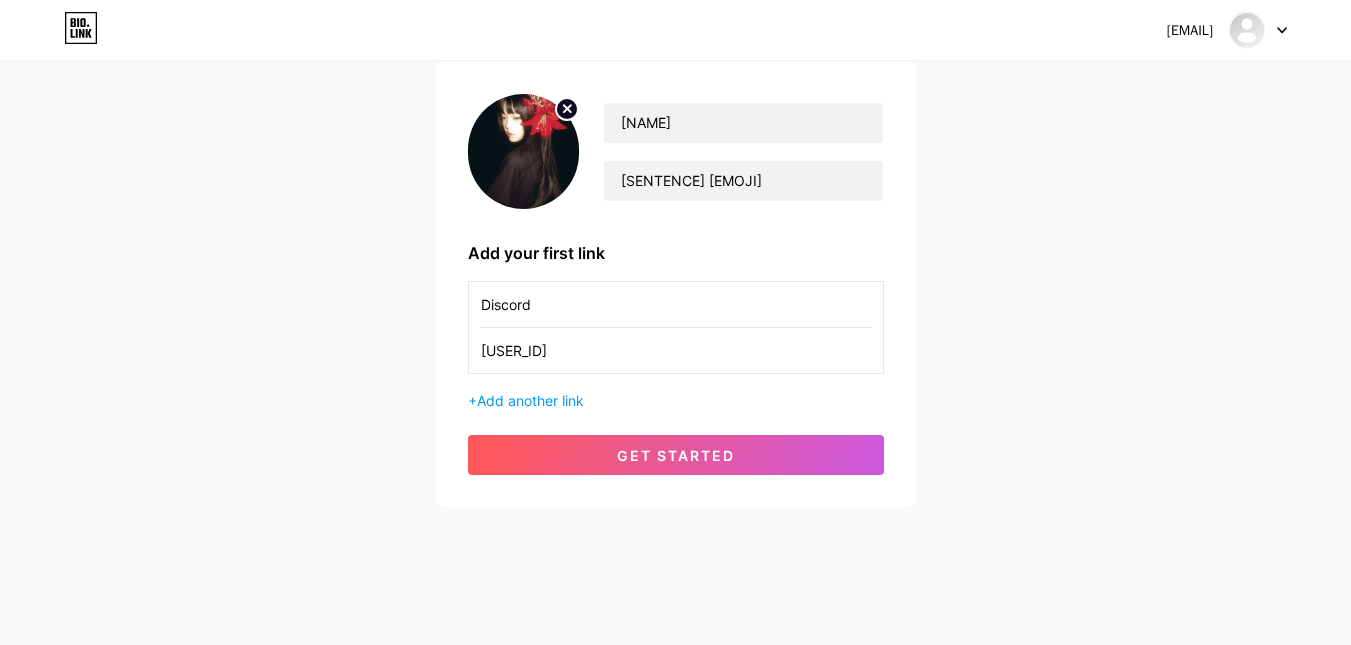 click on "[USER_ID]" at bounding box center (676, 350) 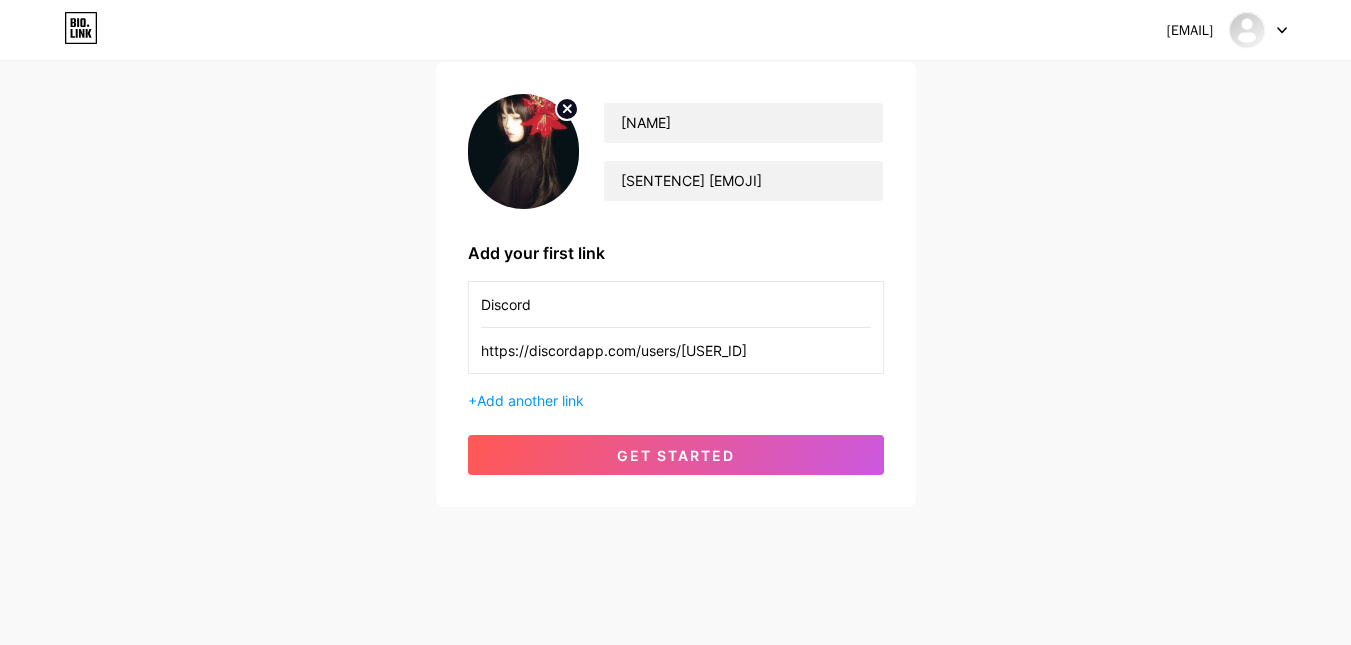 scroll, scrollTop: 148, scrollLeft: 0, axis: vertical 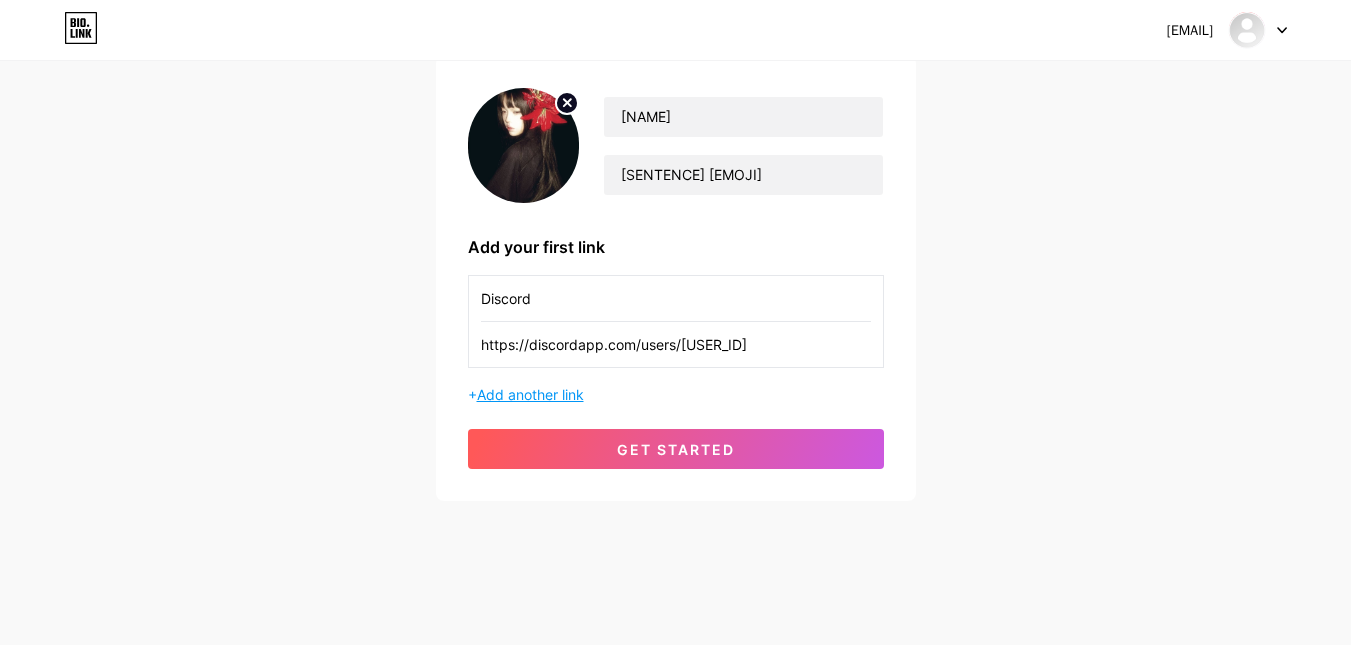 type on "https://discordapp.com/users/[USER_ID]" 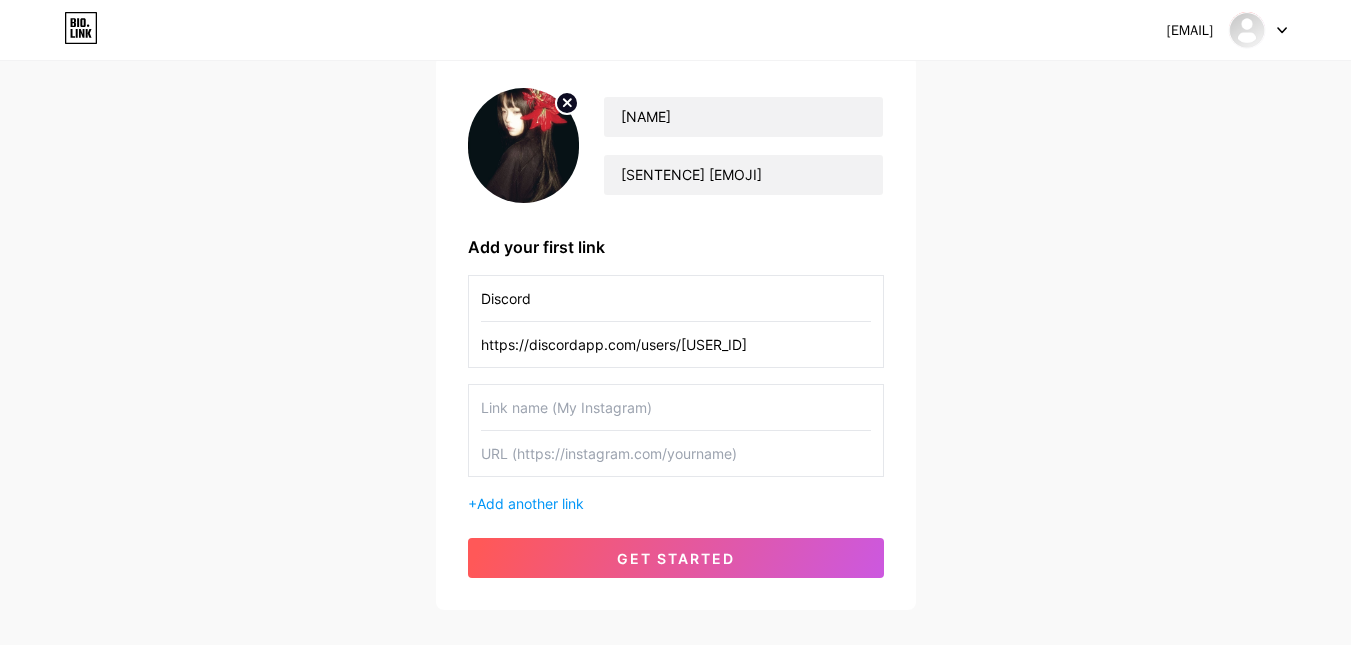 click at bounding box center (676, 407) 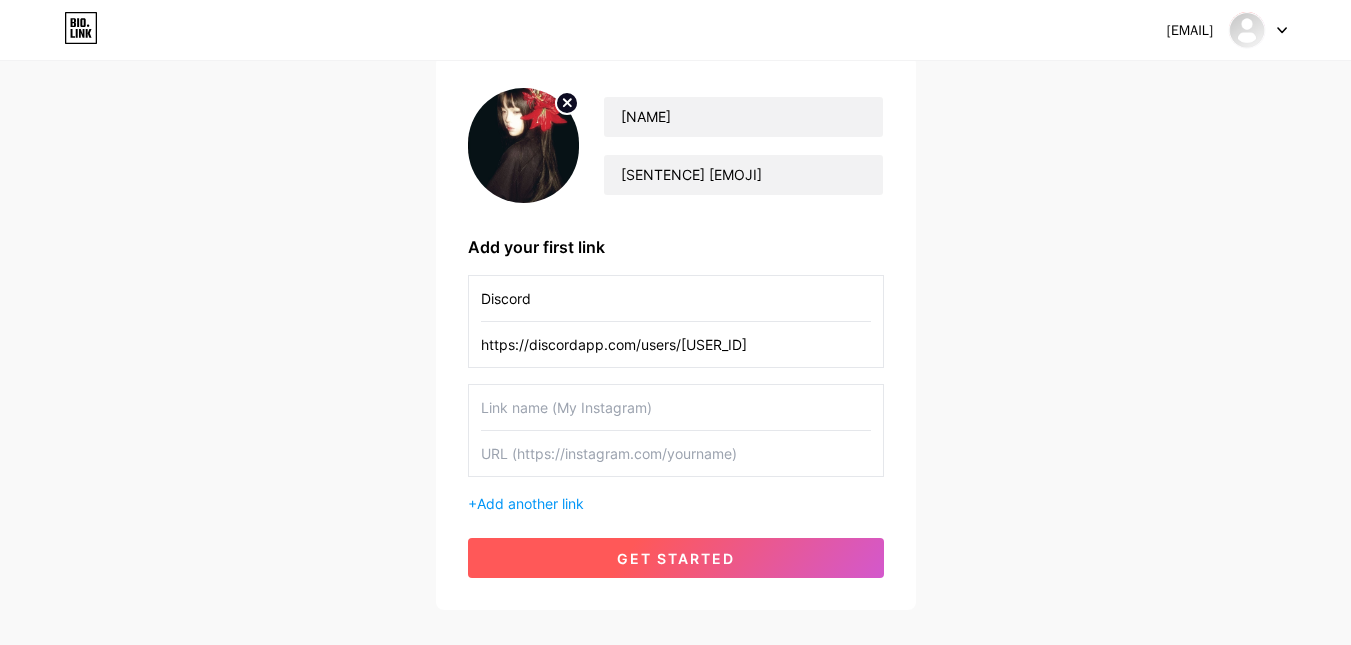 drag, startPoint x: 734, startPoint y: 579, endPoint x: 727, endPoint y: 560, distance: 20.248457 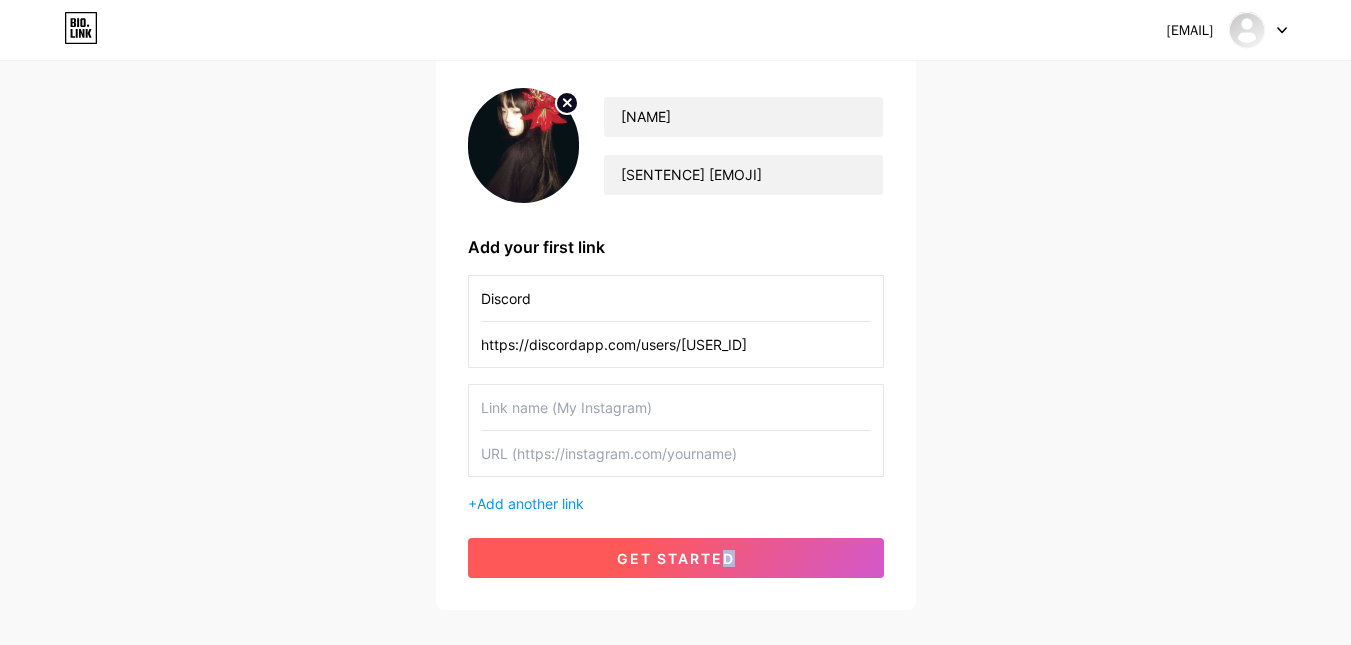 click on "get started" at bounding box center (676, 558) 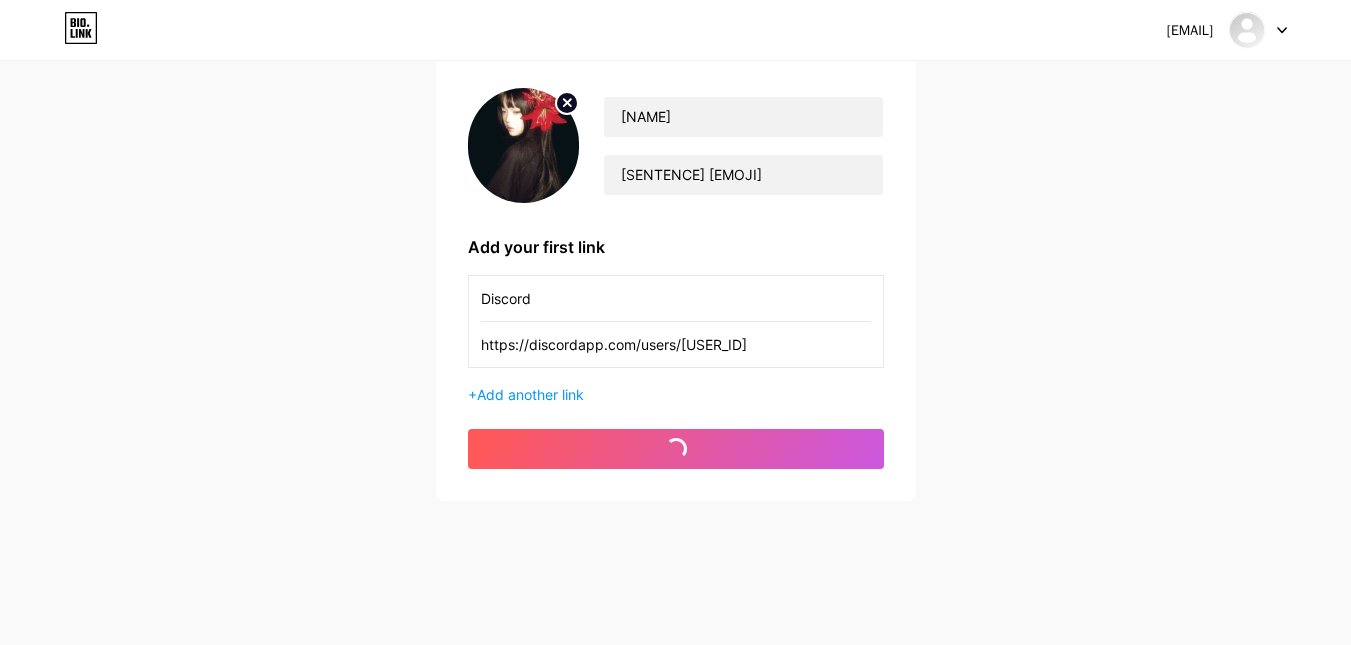 scroll, scrollTop: 0, scrollLeft: 0, axis: both 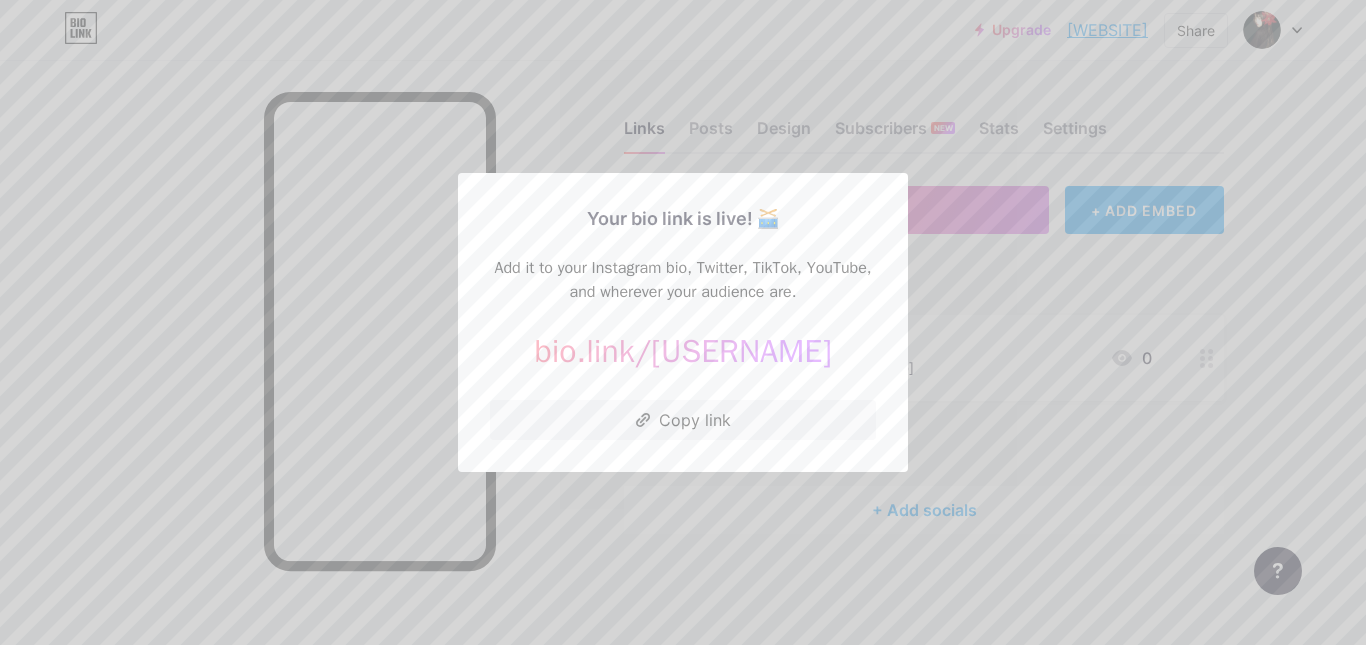 click at bounding box center [683, 322] 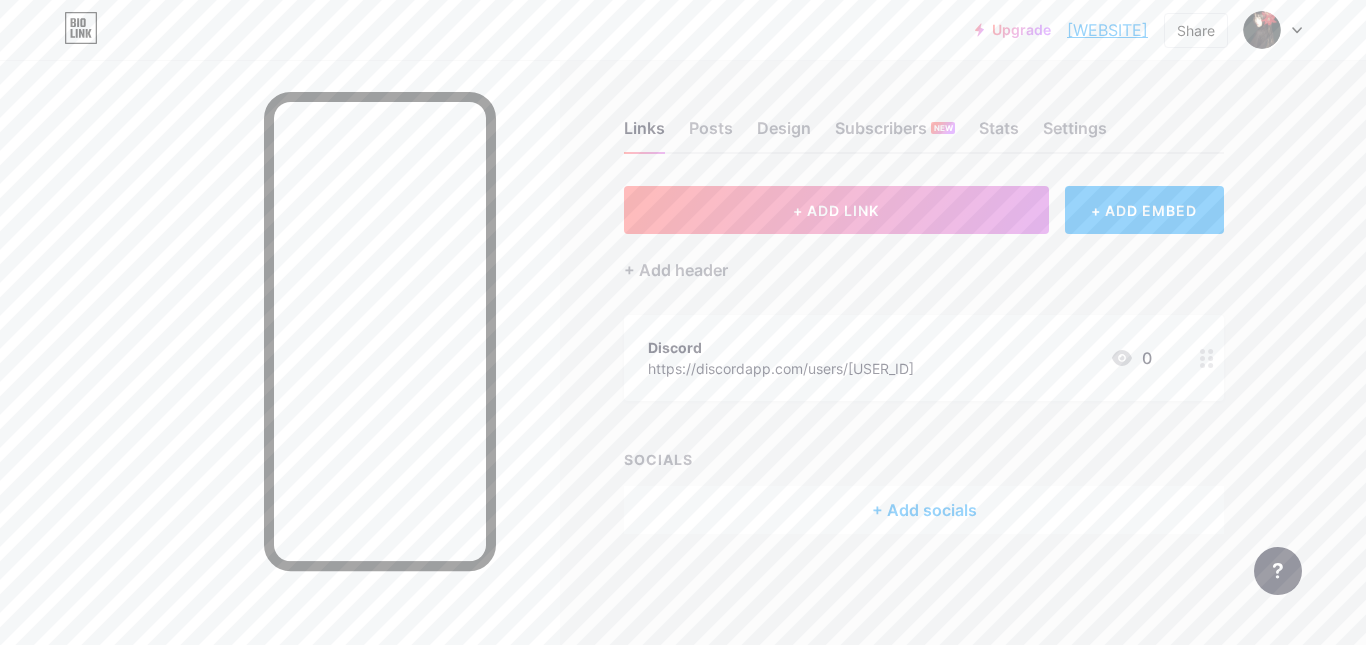 click on "Links
Posts
Design
Subscribers
NEW
Stats
Settings" at bounding box center (924, 119) 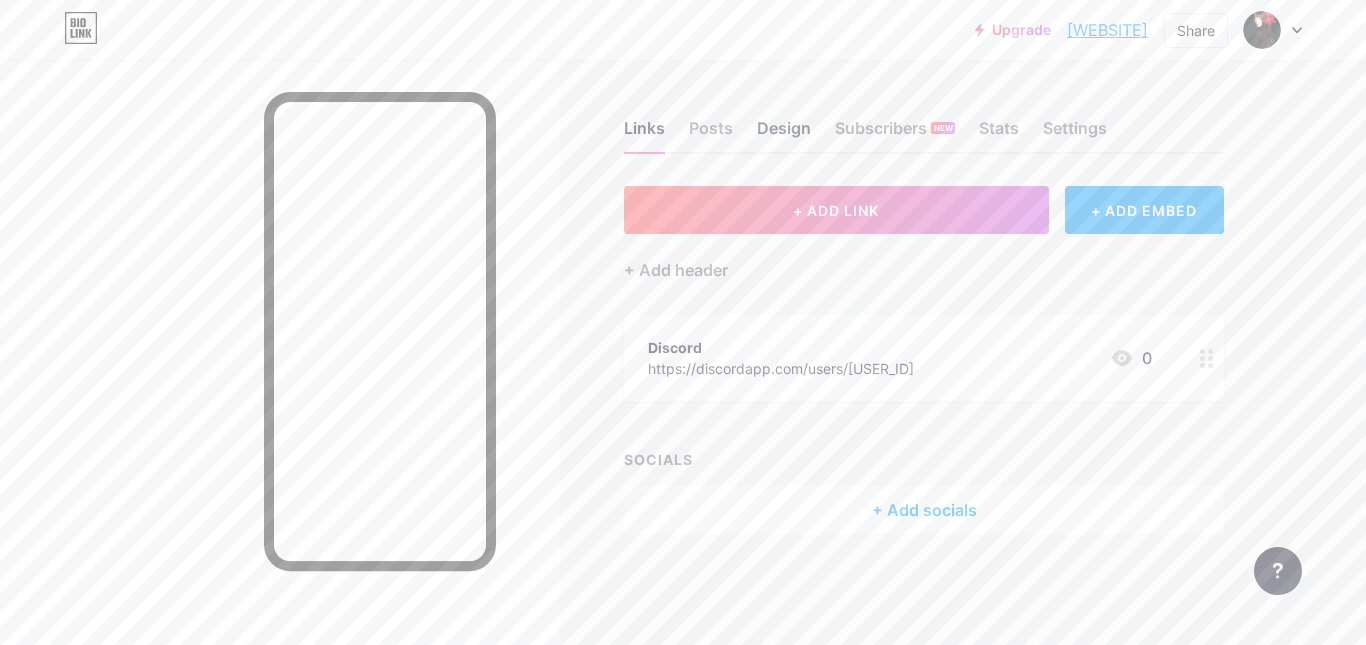 click on "Design" at bounding box center (784, 134) 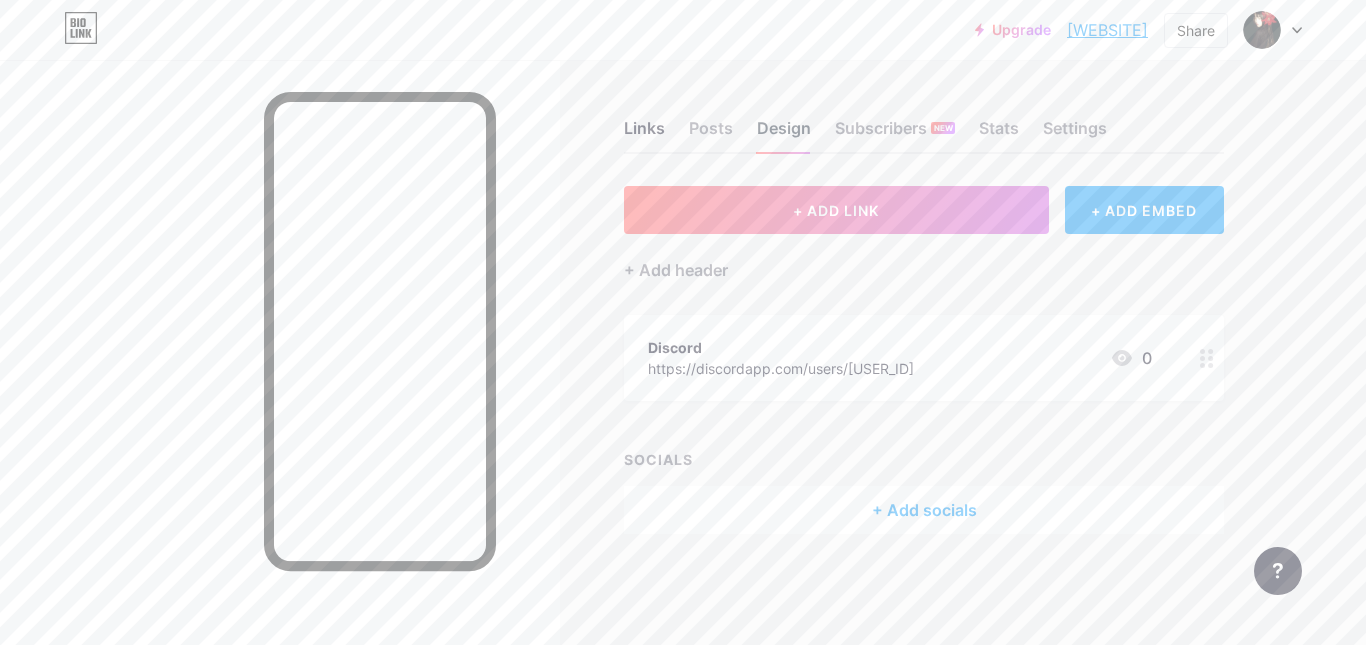 click on "Design" at bounding box center (784, 134) 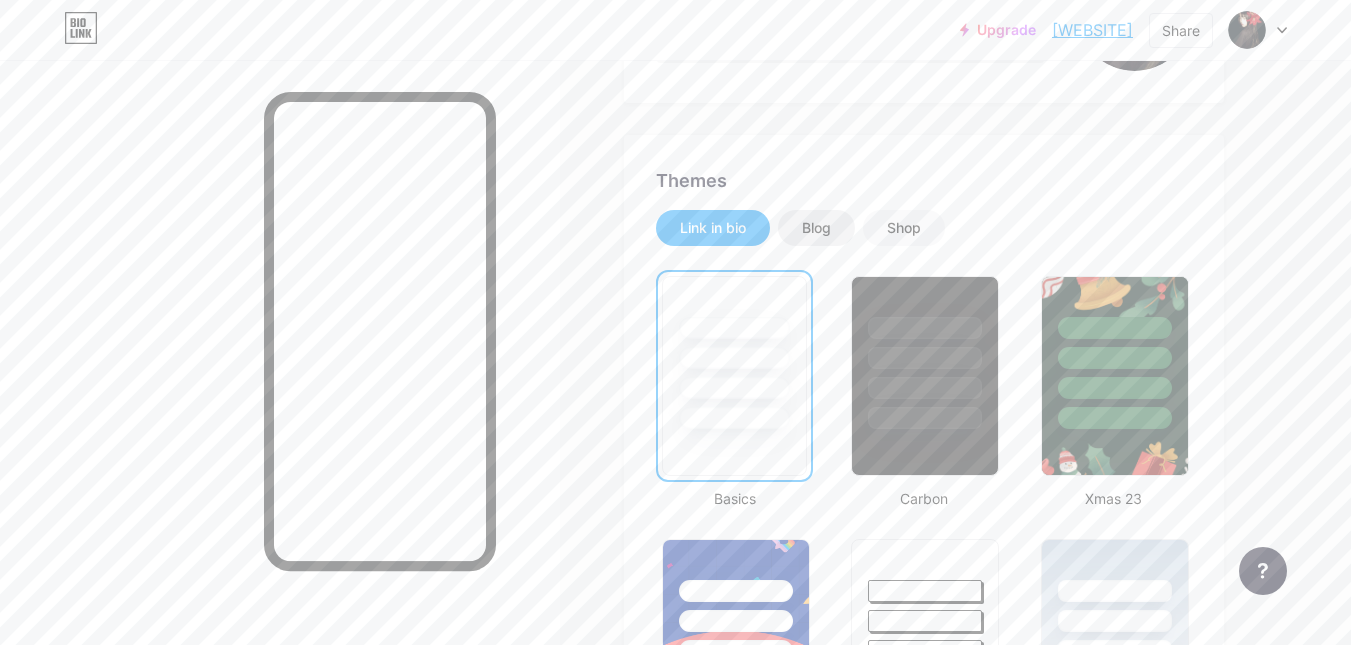 scroll, scrollTop: 320, scrollLeft: 0, axis: vertical 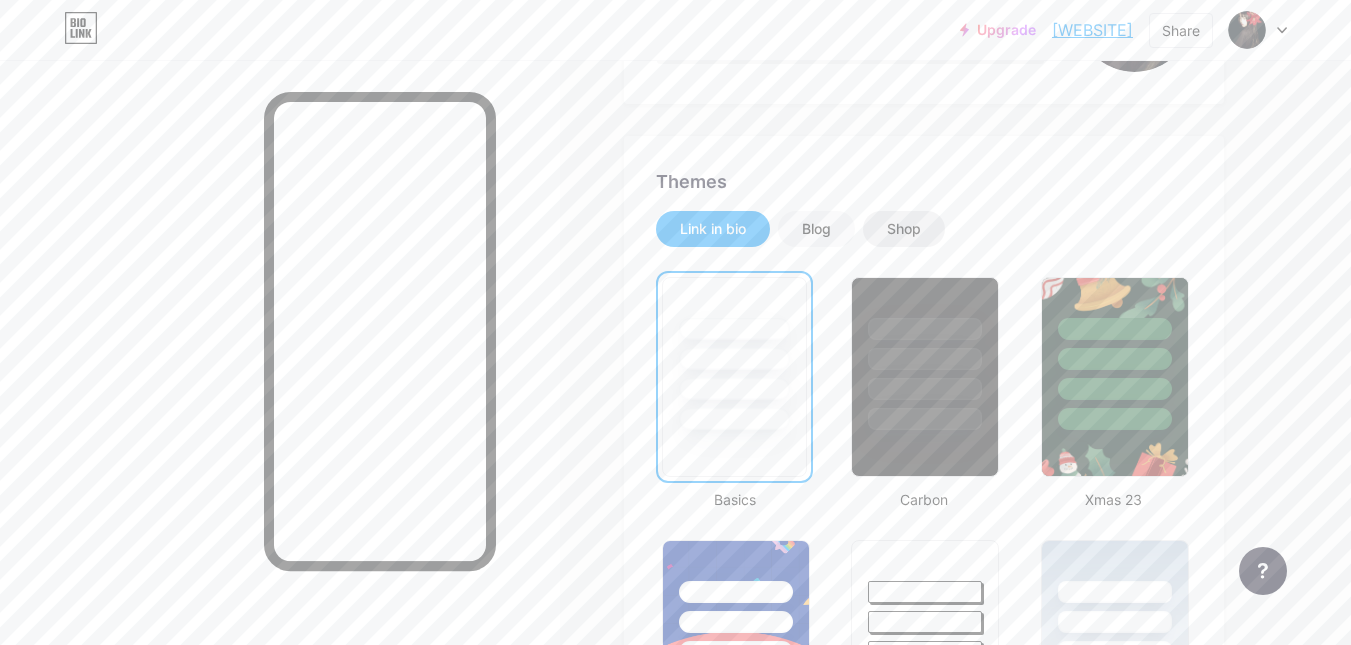 click on "Shop" at bounding box center [904, 229] 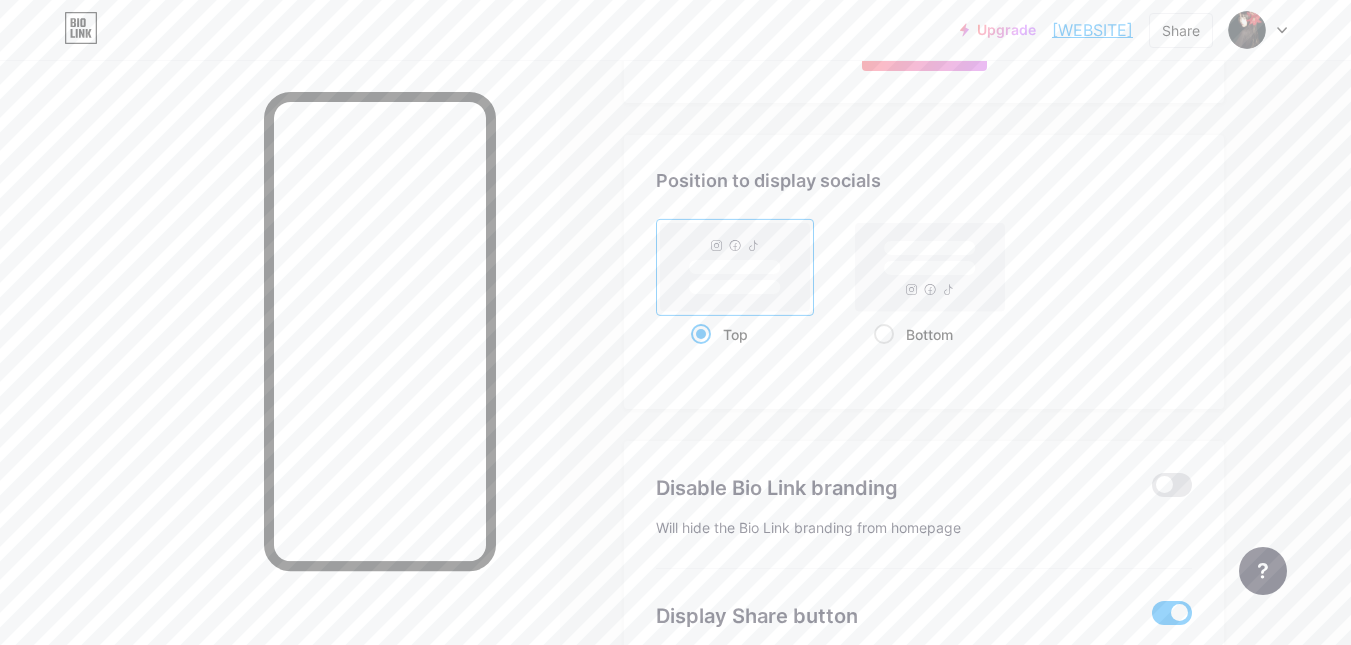 scroll, scrollTop: 1109, scrollLeft: 0, axis: vertical 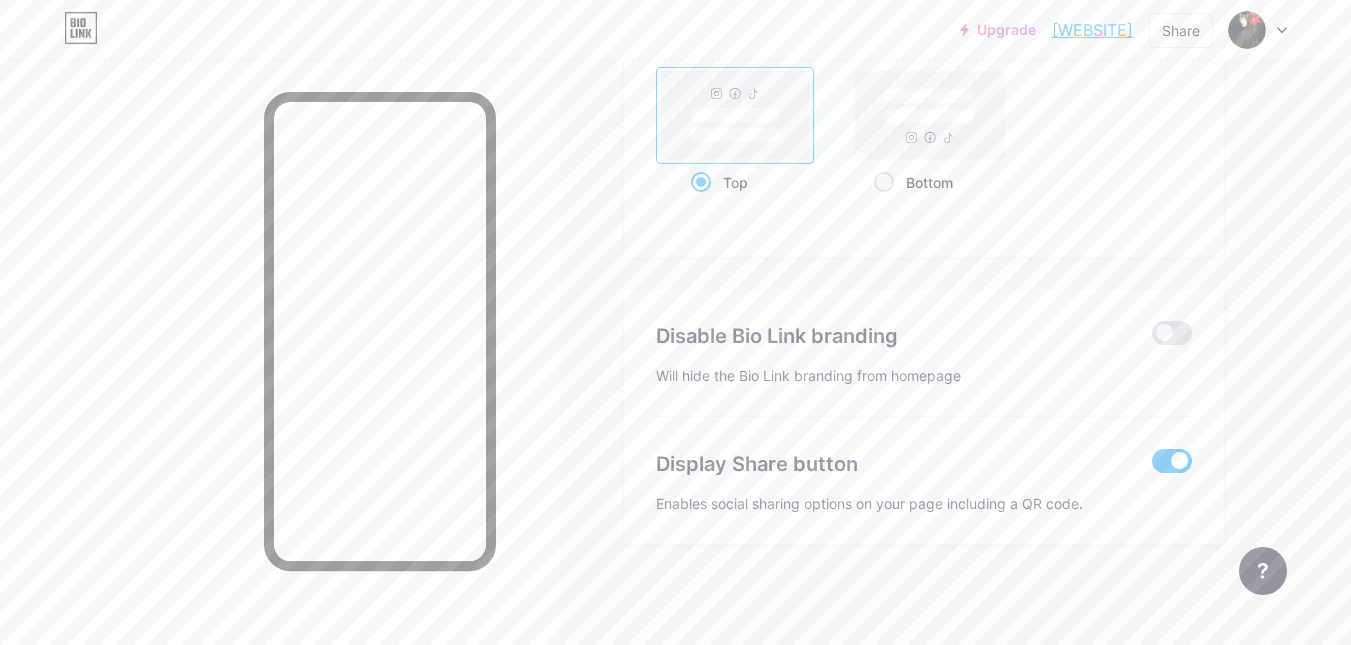 click at bounding box center (1172, 461) 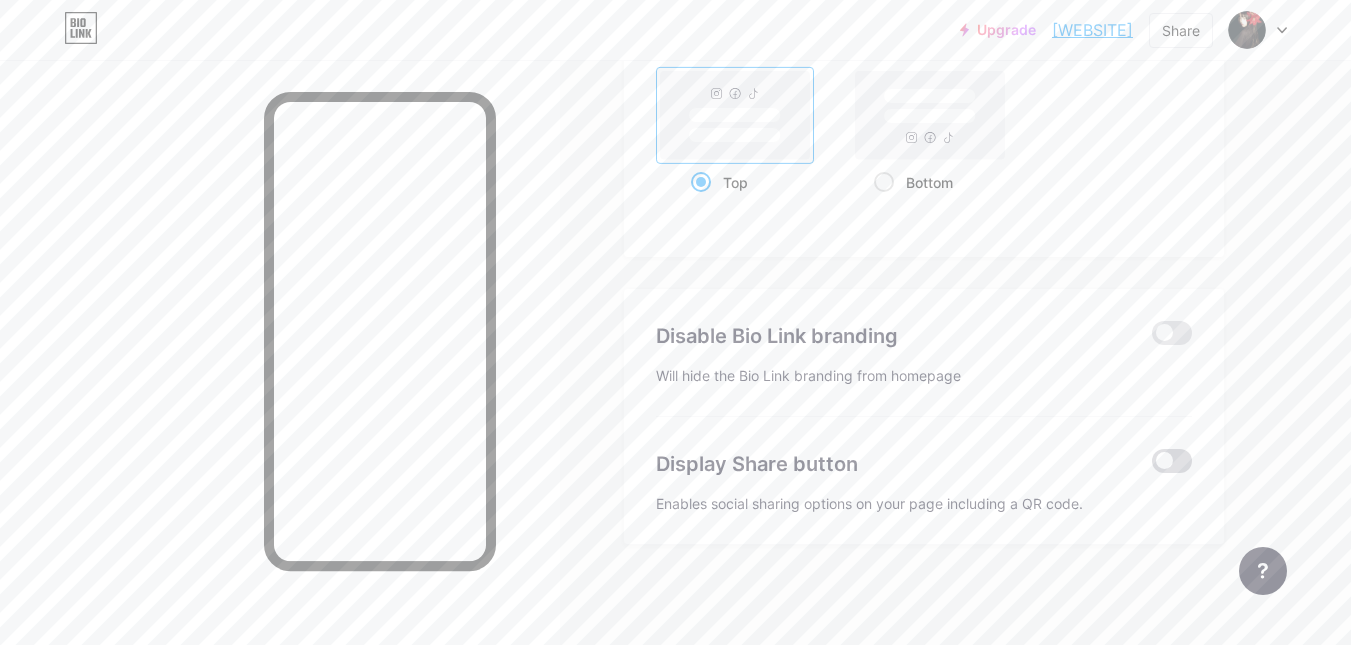 click at bounding box center [1172, 461] 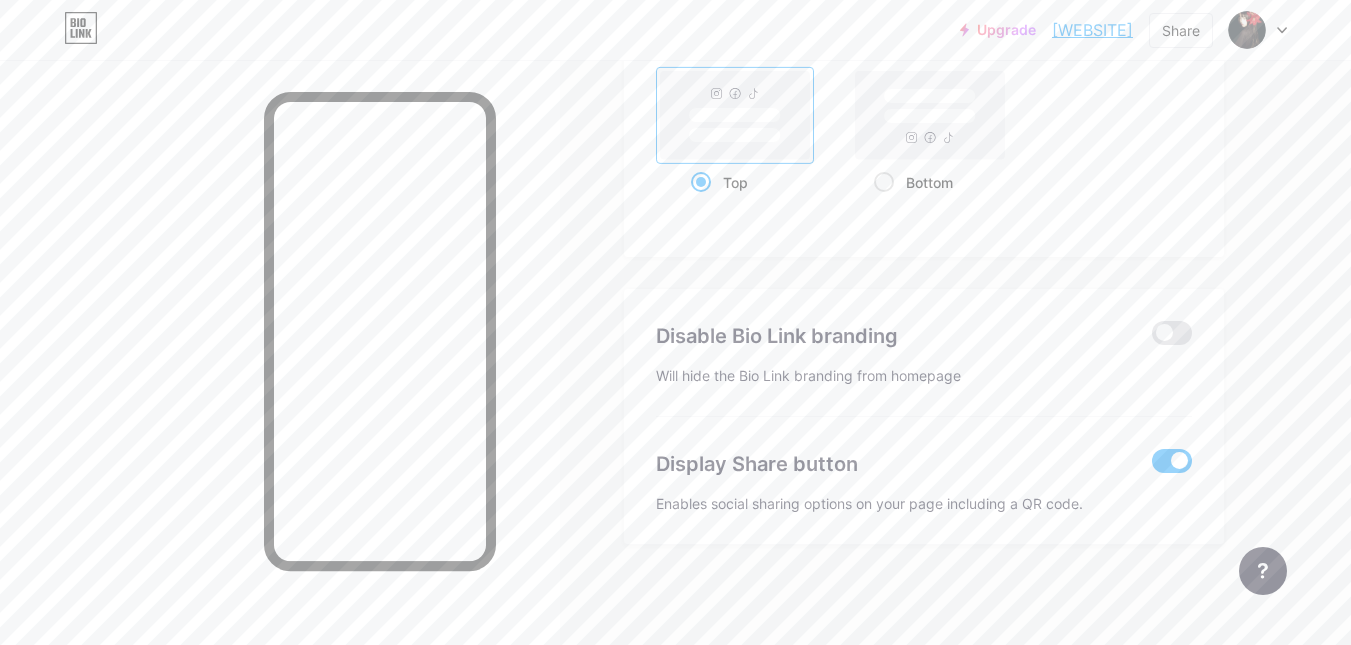 click at bounding box center (1172, 461) 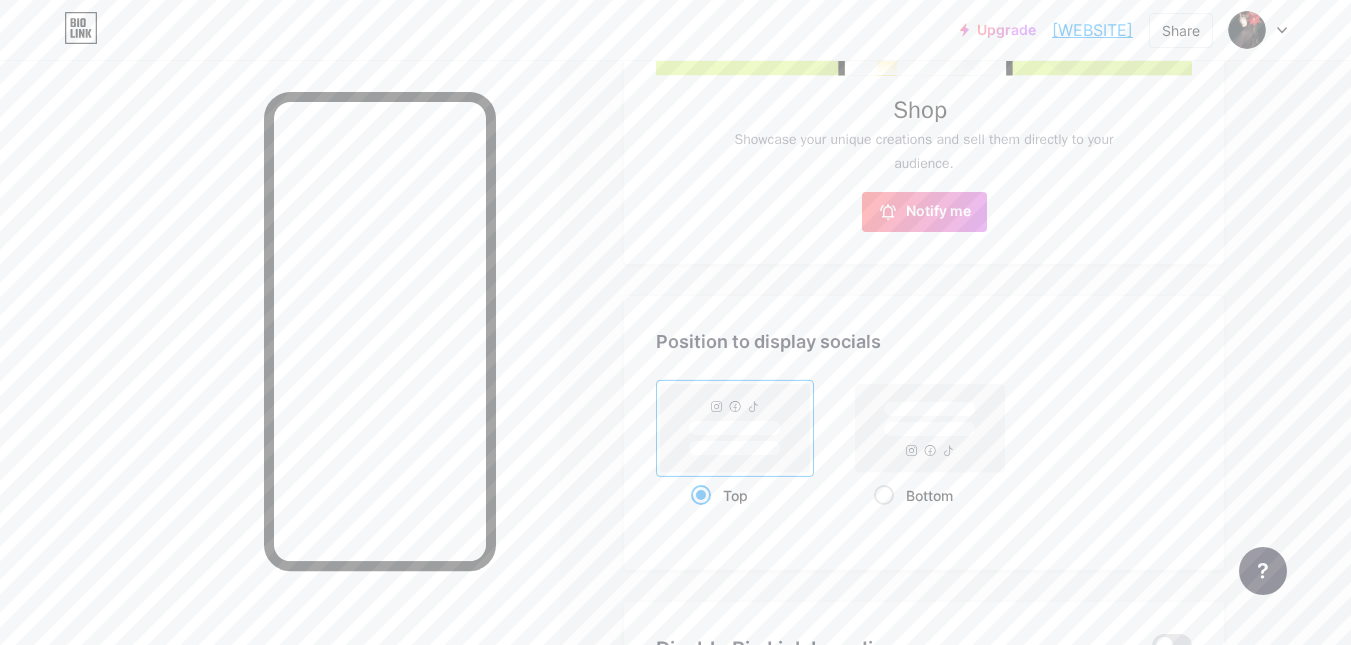 scroll, scrollTop: 798, scrollLeft: 0, axis: vertical 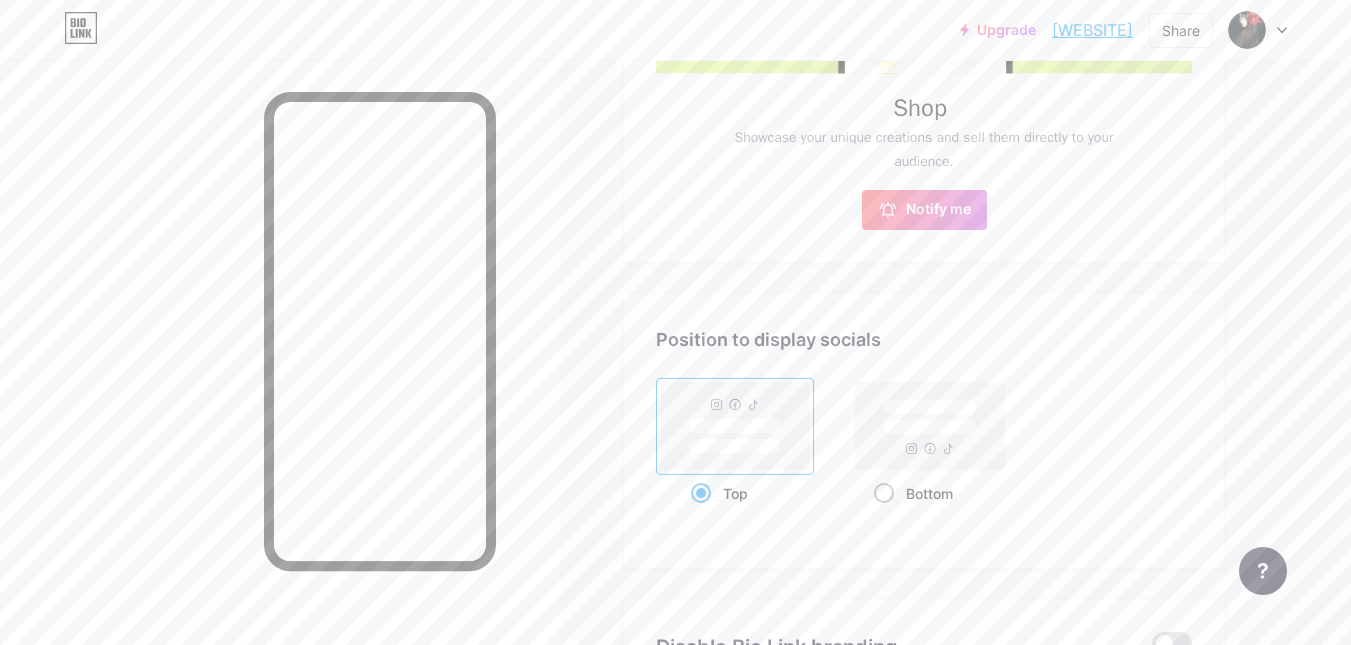 click on "Bottom" at bounding box center [929, 493] 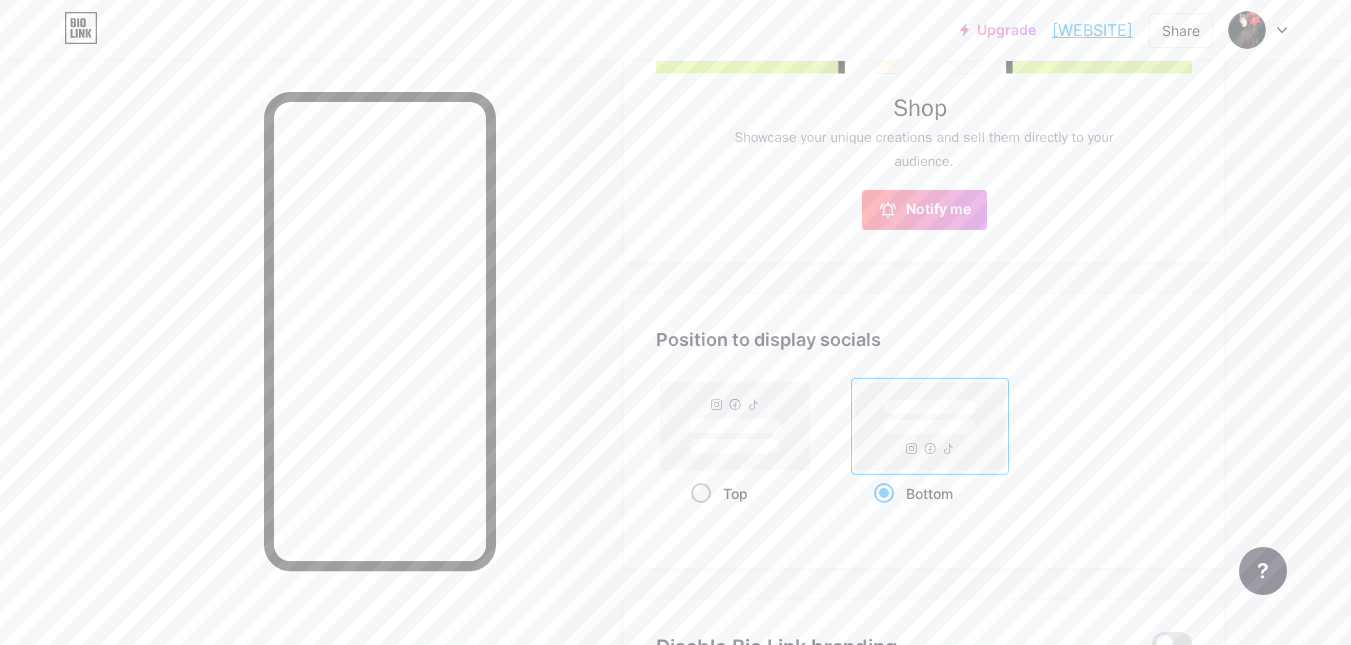 click 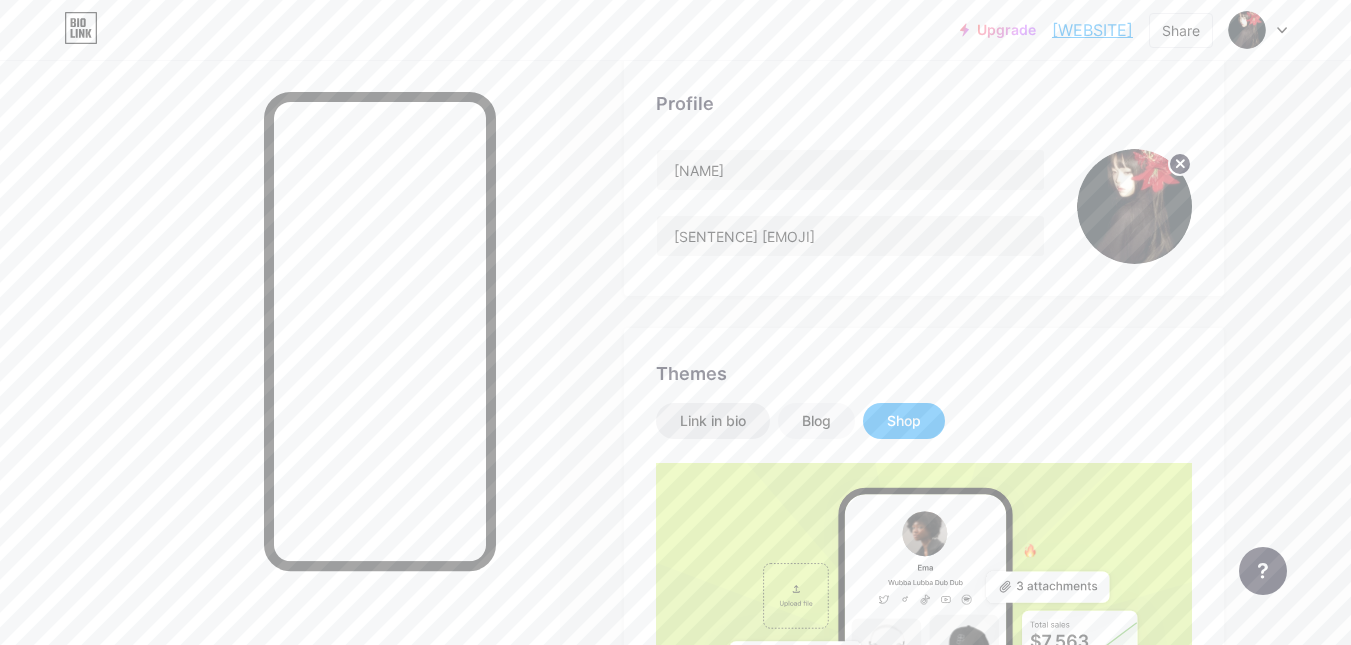 scroll, scrollTop: 0, scrollLeft: 0, axis: both 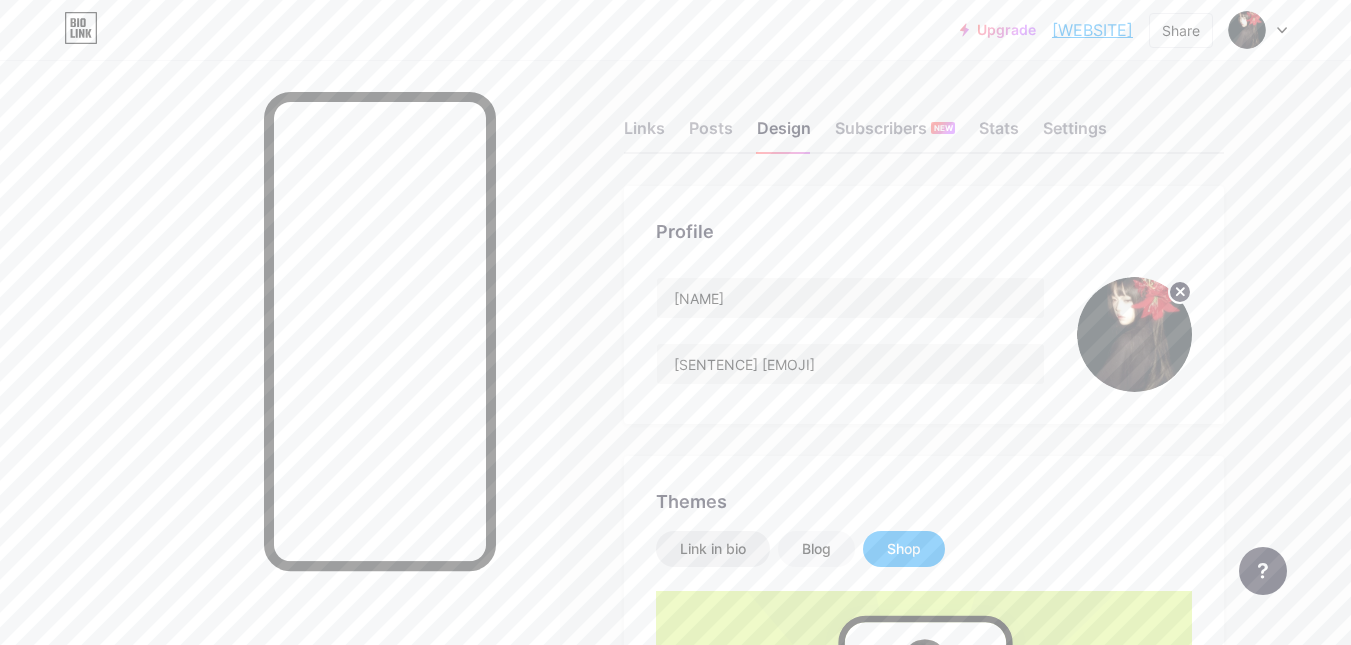 click on "Link in bio" at bounding box center [713, 549] 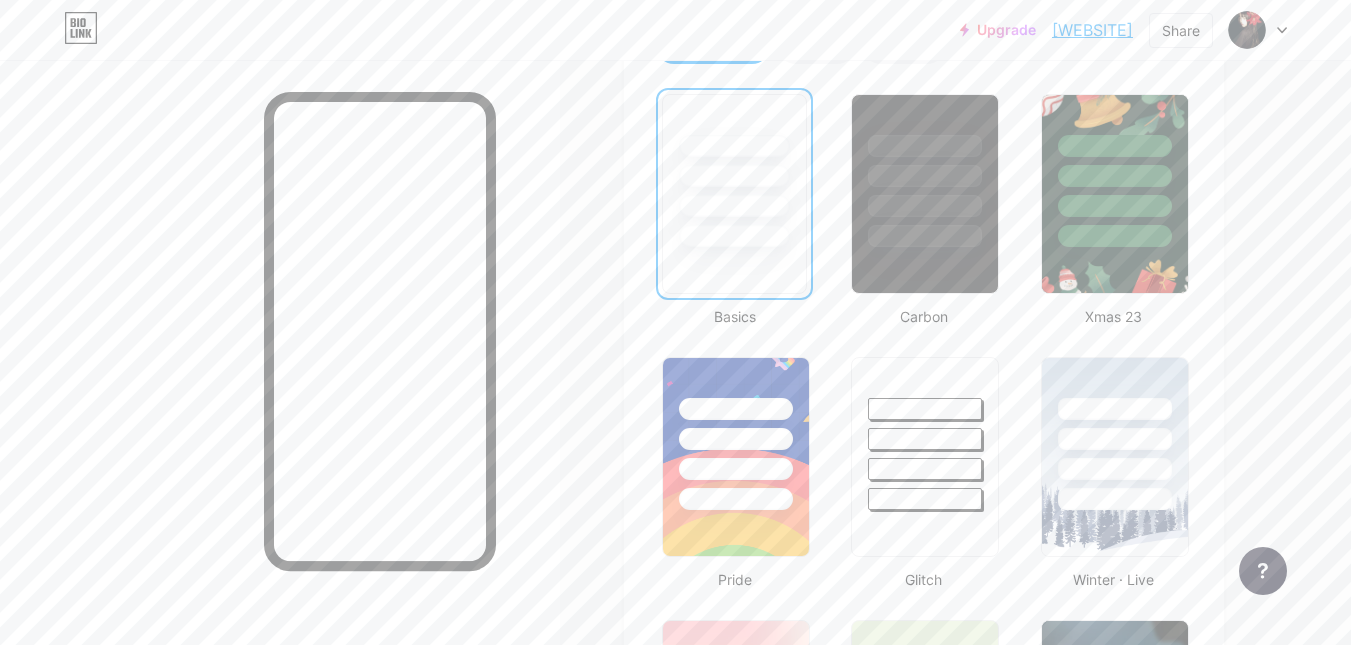 scroll, scrollTop: 406, scrollLeft: 0, axis: vertical 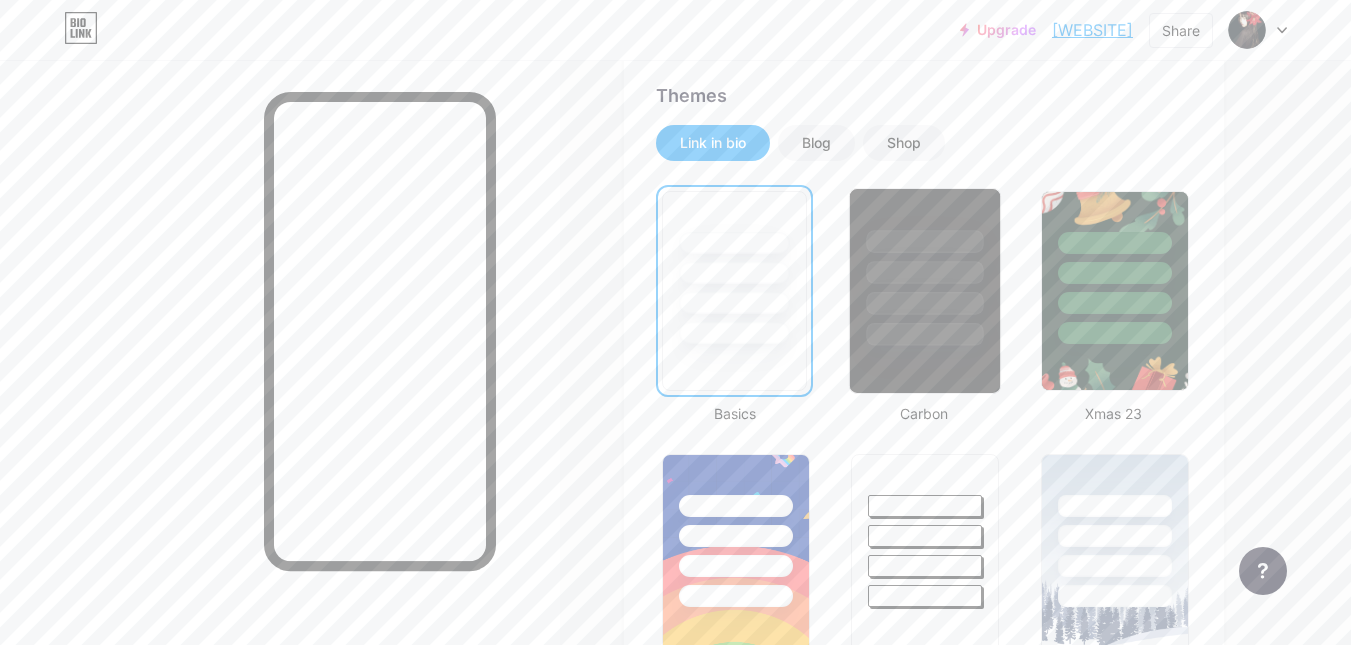 click at bounding box center (925, 334) 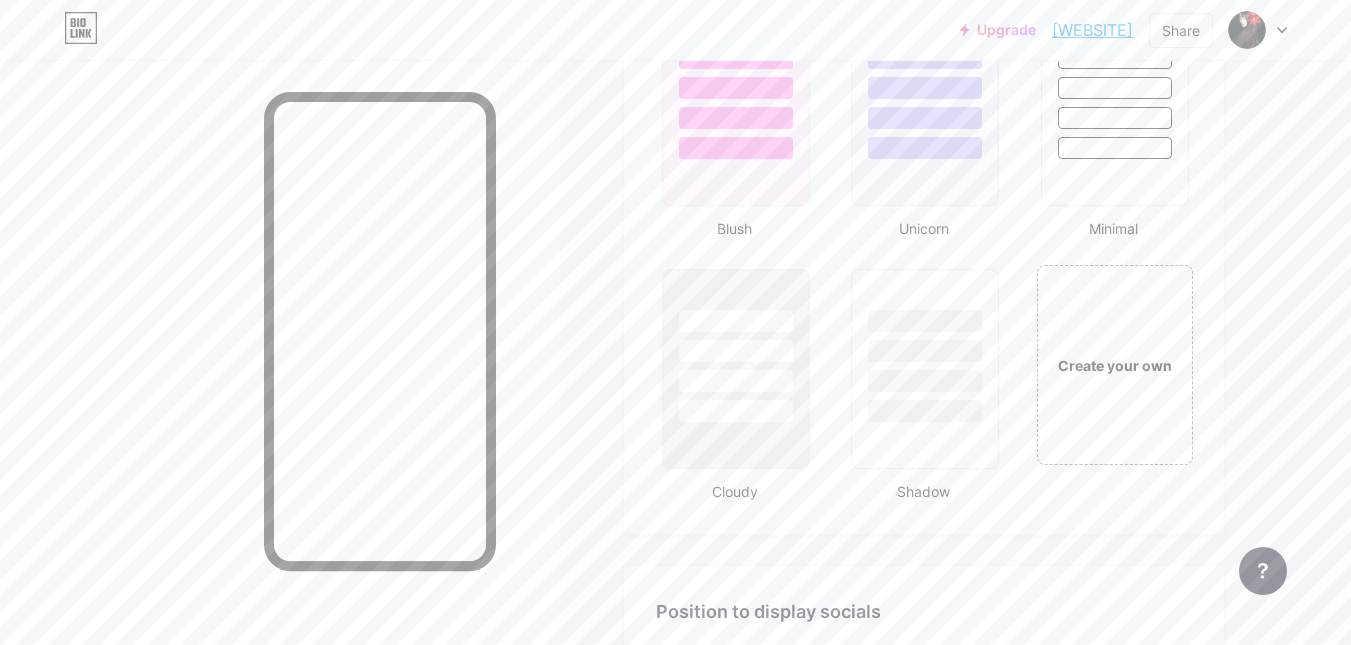 scroll, scrollTop: 2426, scrollLeft: 0, axis: vertical 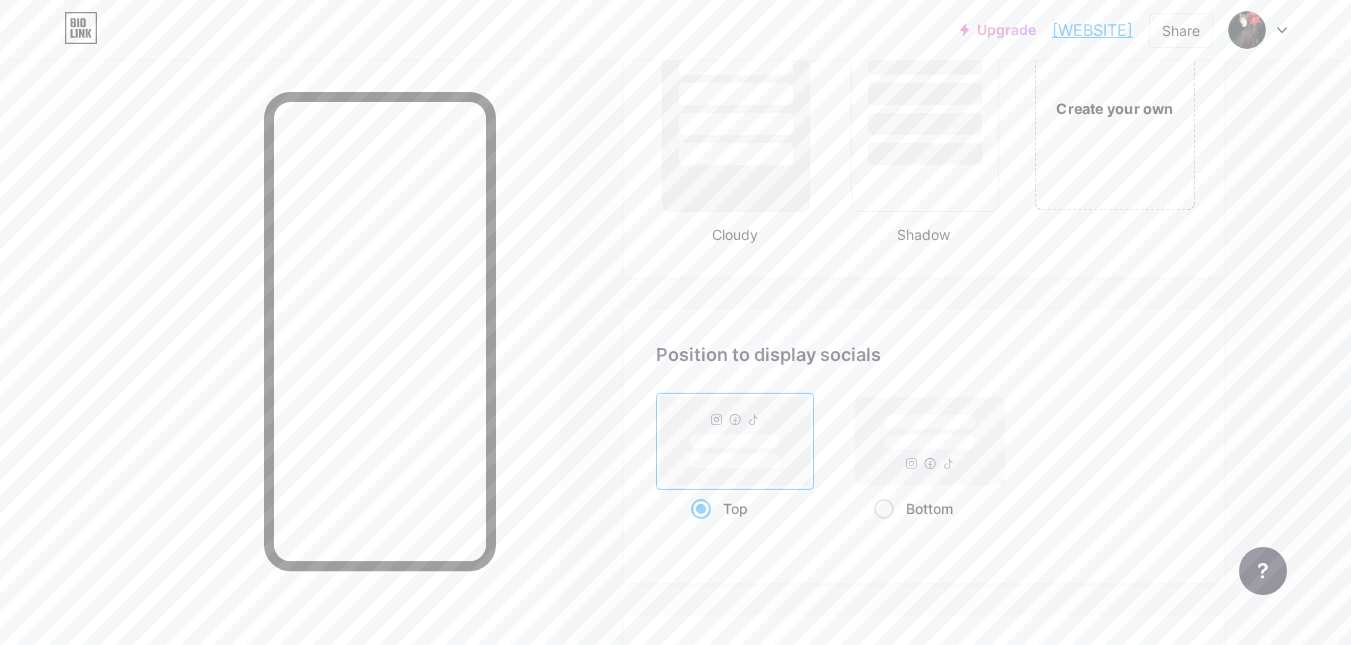 click on "Create your own" at bounding box center (1114, 107) 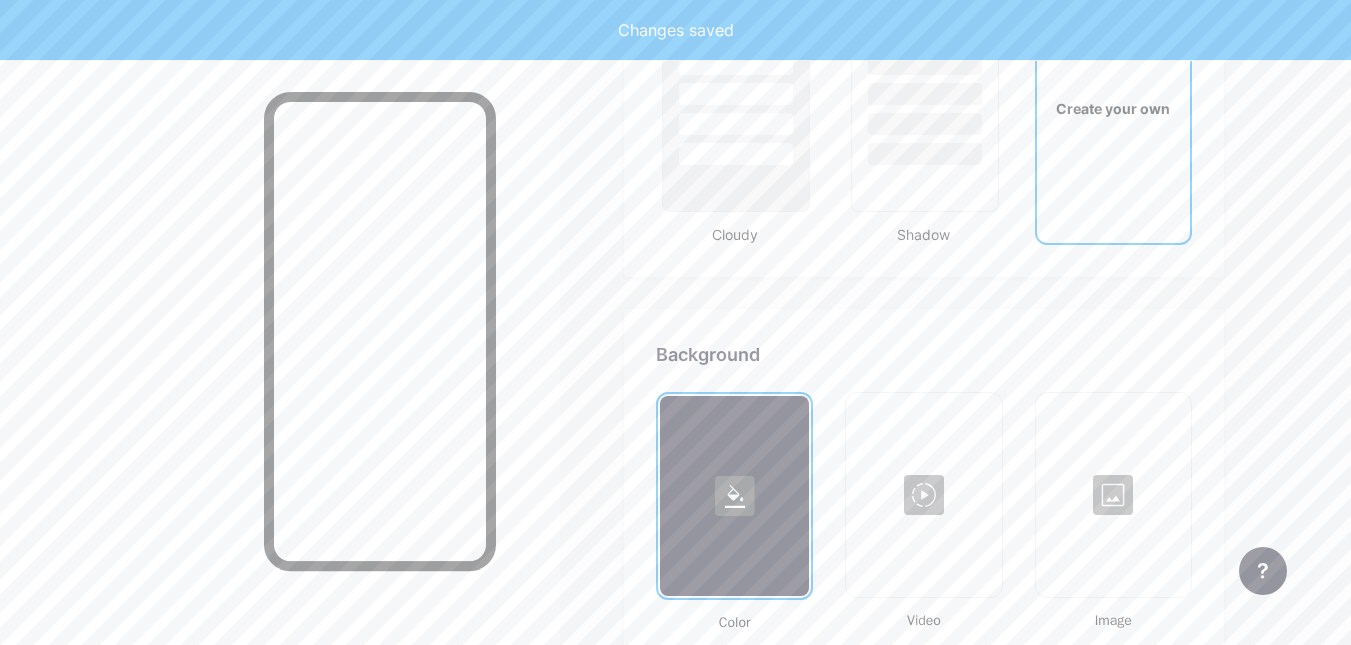 scroll, scrollTop: 2655, scrollLeft: 0, axis: vertical 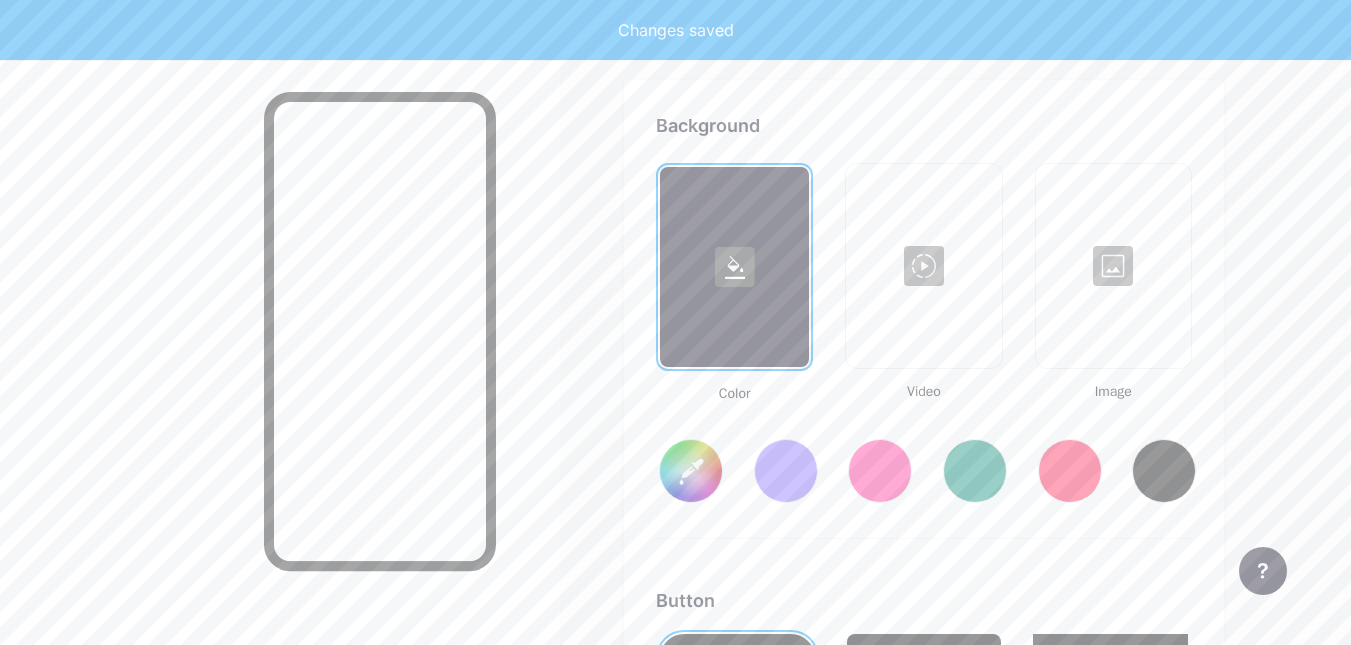 type on "#ffffff" 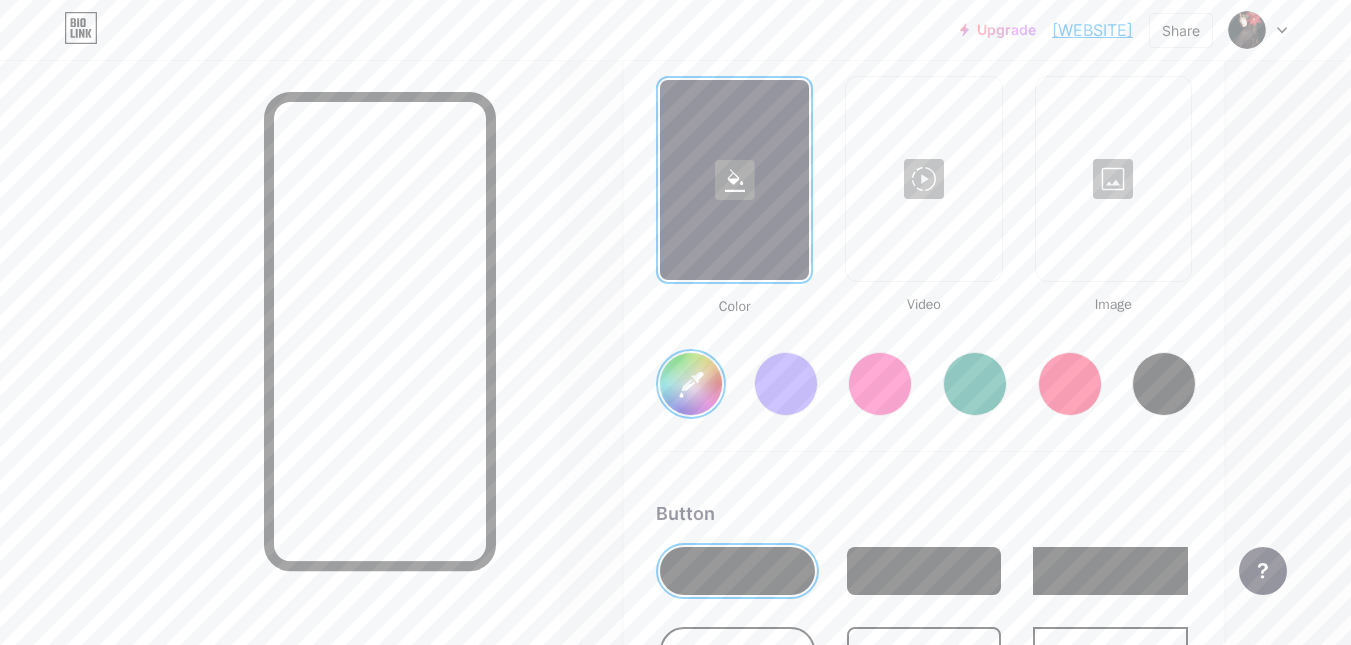scroll, scrollTop: 2743, scrollLeft: 0, axis: vertical 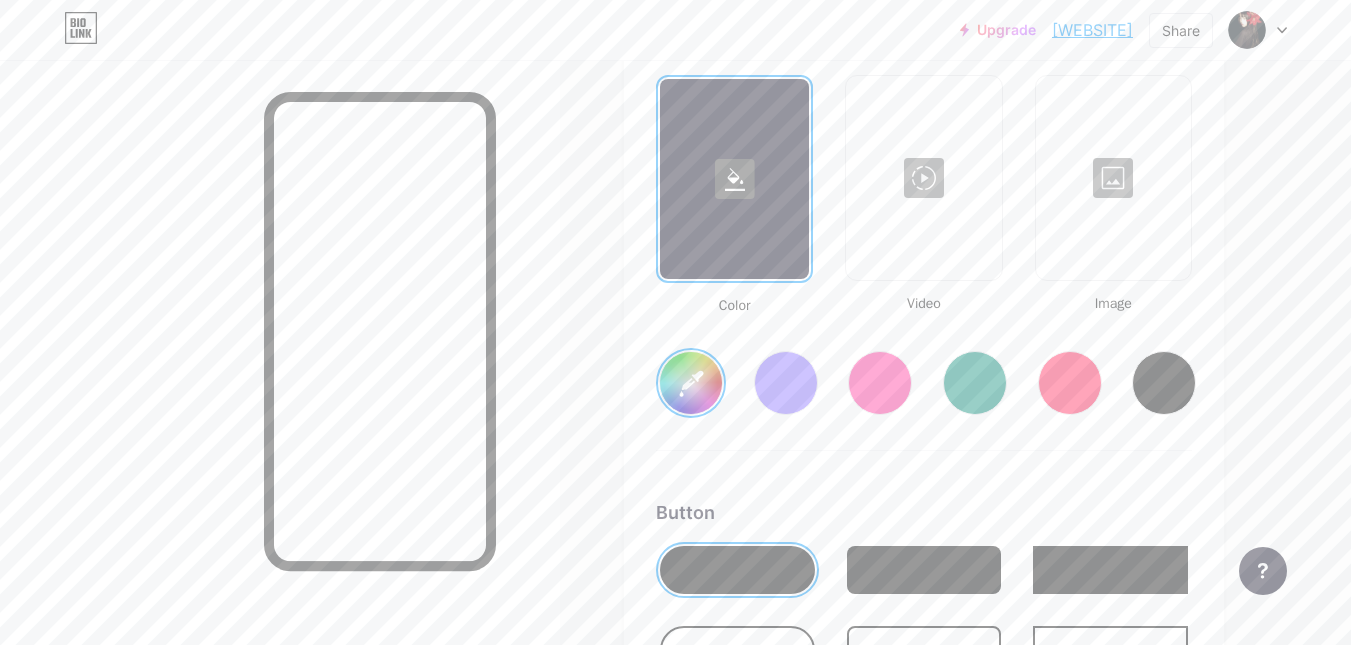 click at bounding box center (1113, 178) 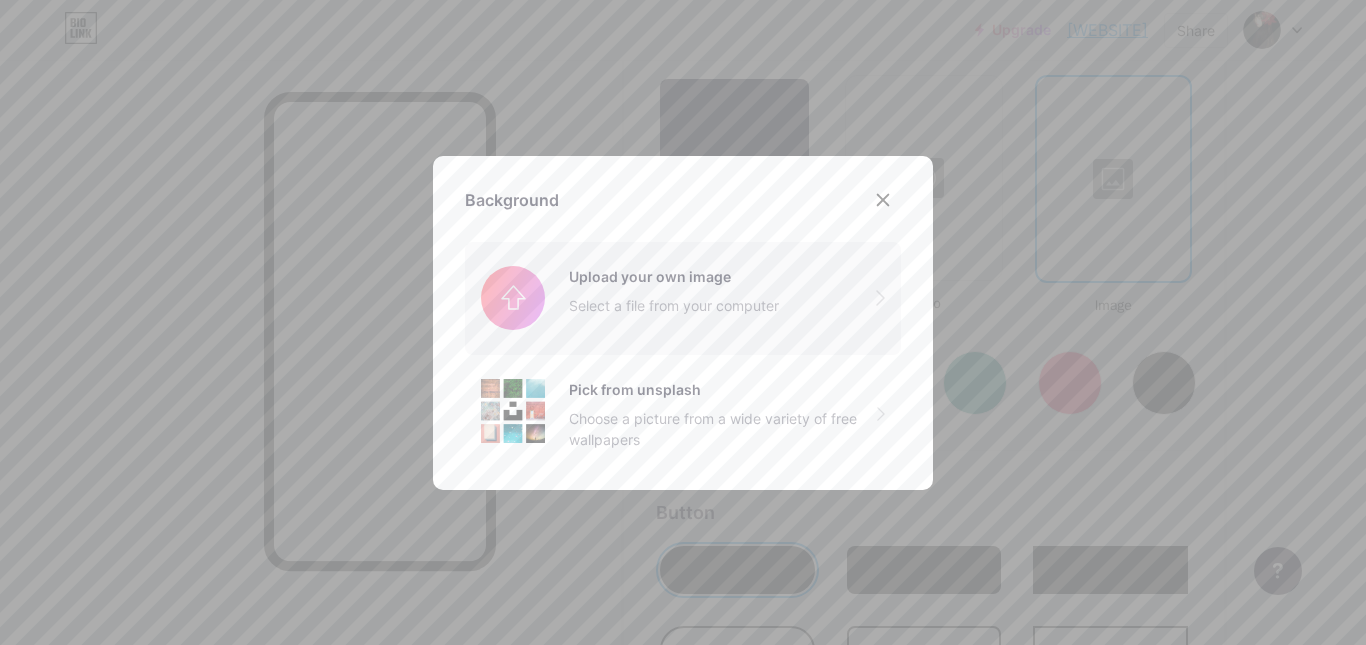 click at bounding box center (683, 298) 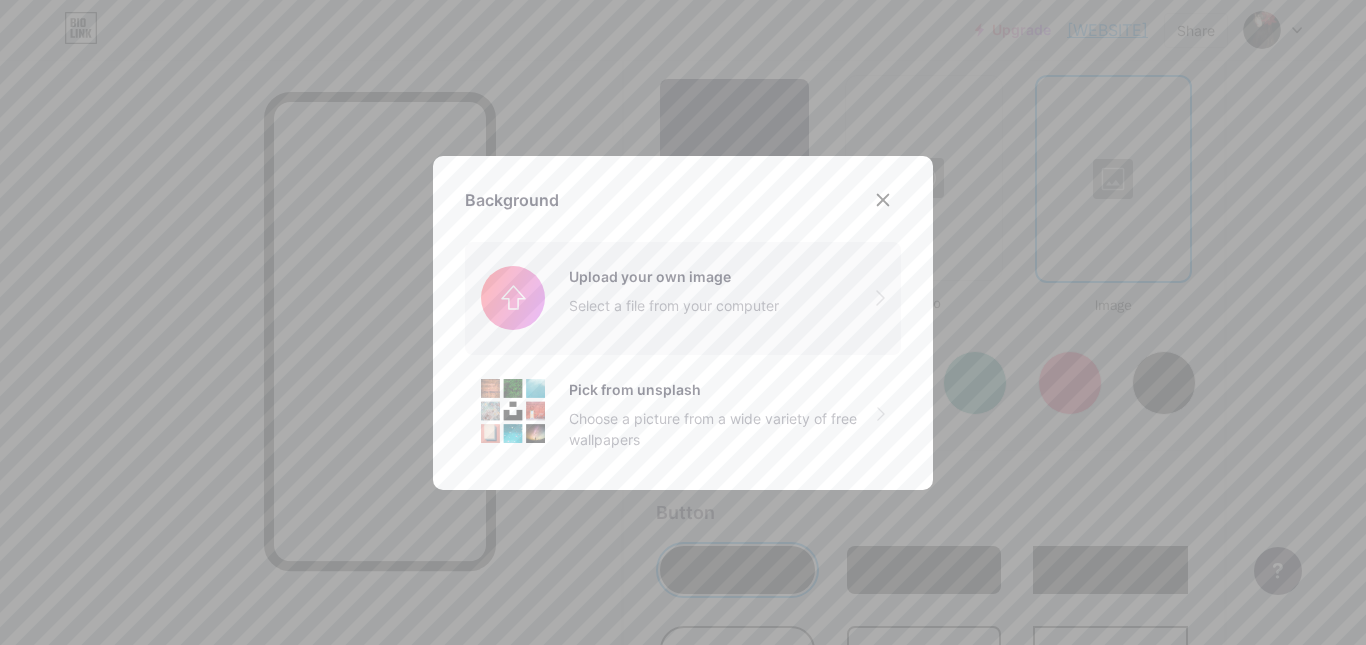 click at bounding box center [683, 298] 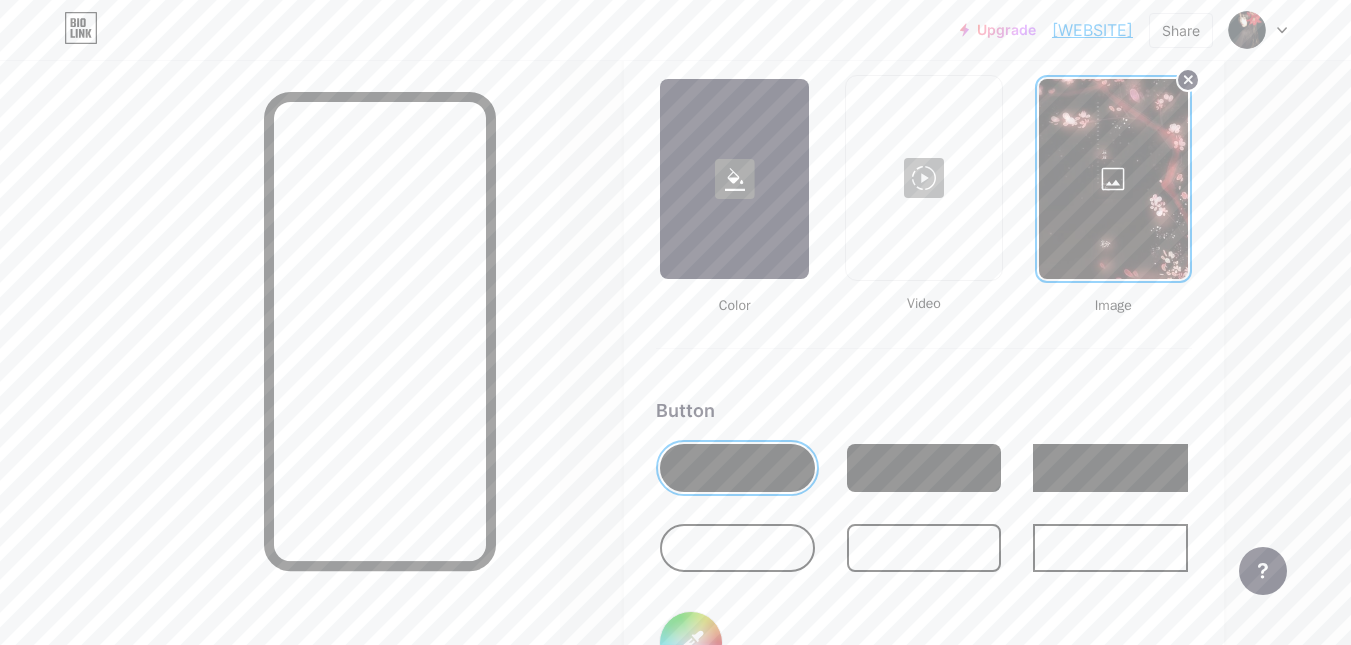 click at bounding box center (924, 468) 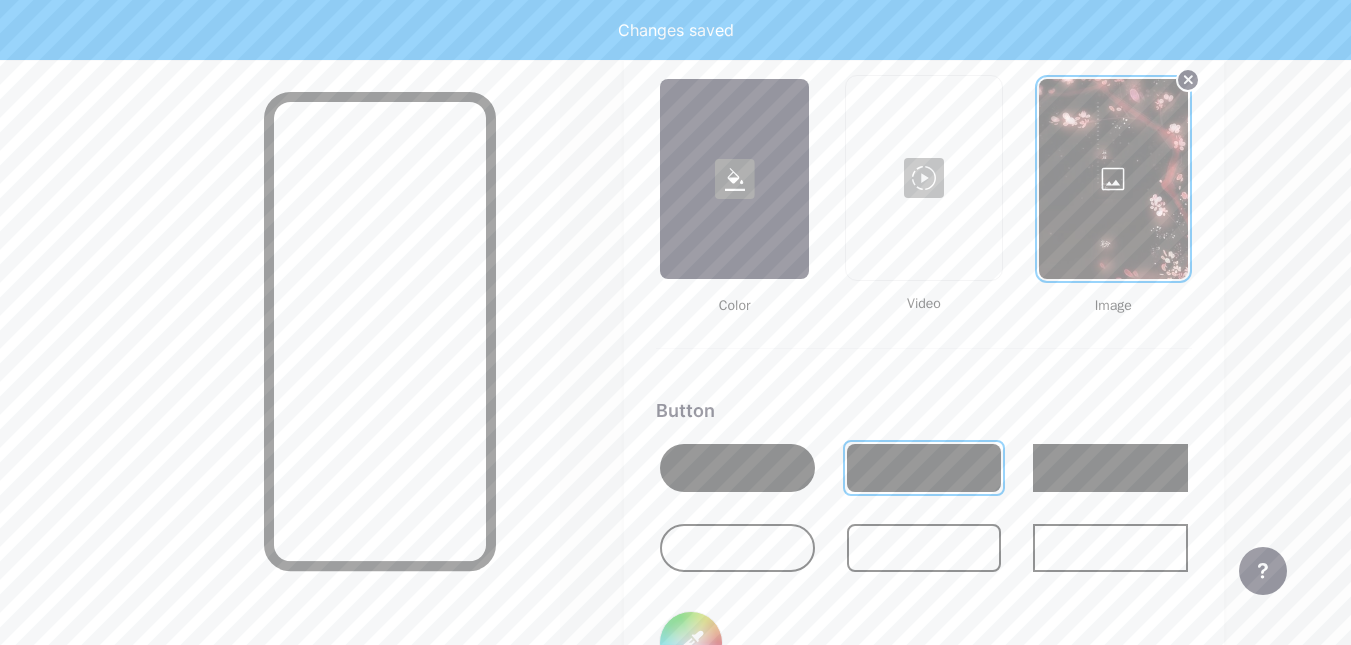 click at bounding box center [737, 548] 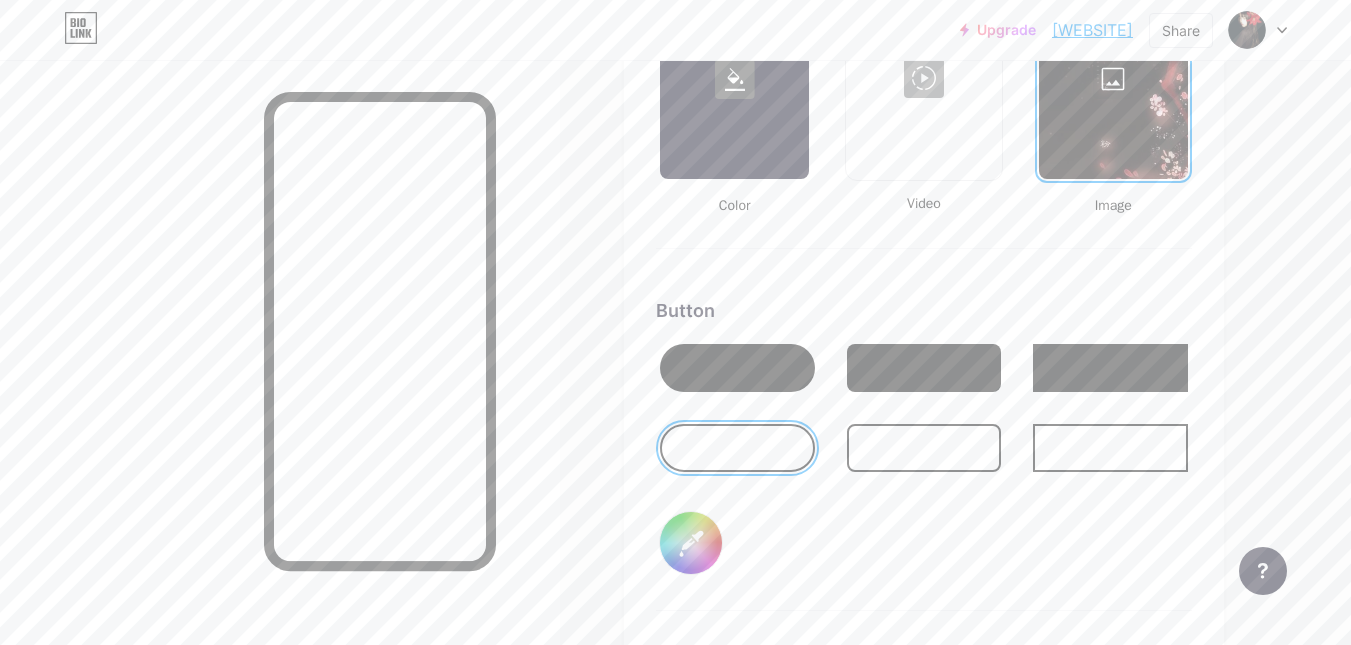 scroll, scrollTop: 2844, scrollLeft: 0, axis: vertical 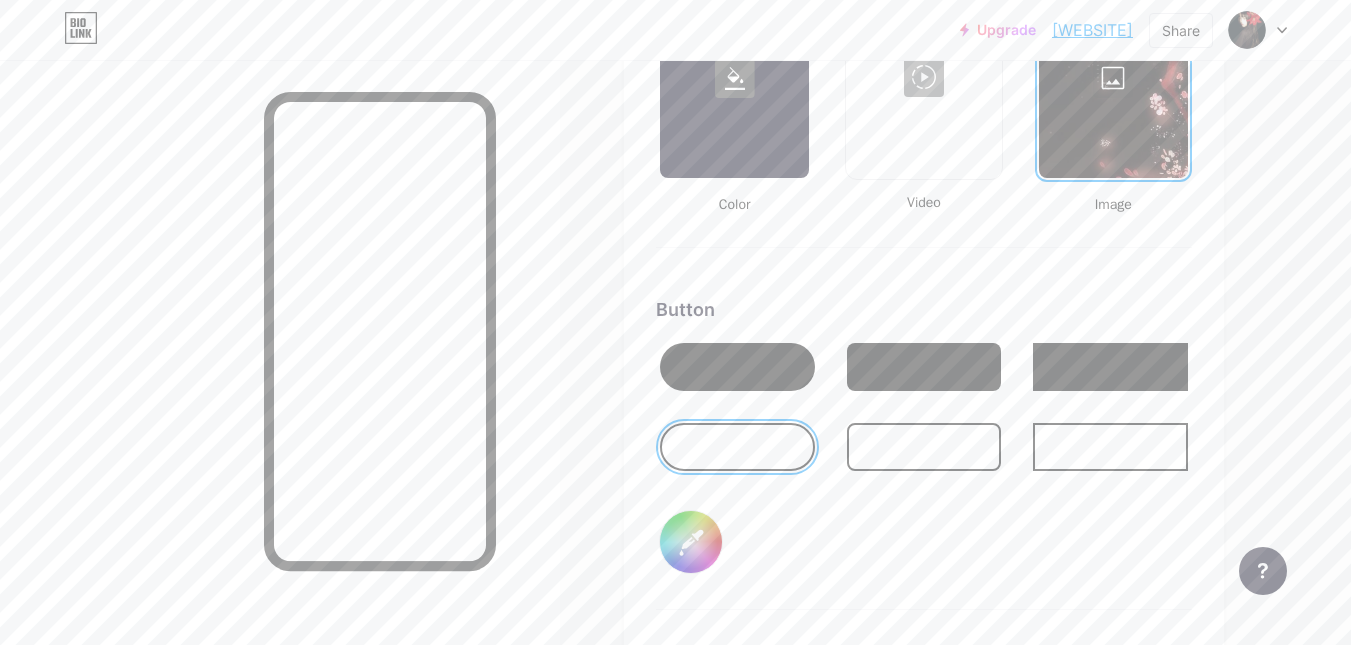 click at bounding box center (737, 367) 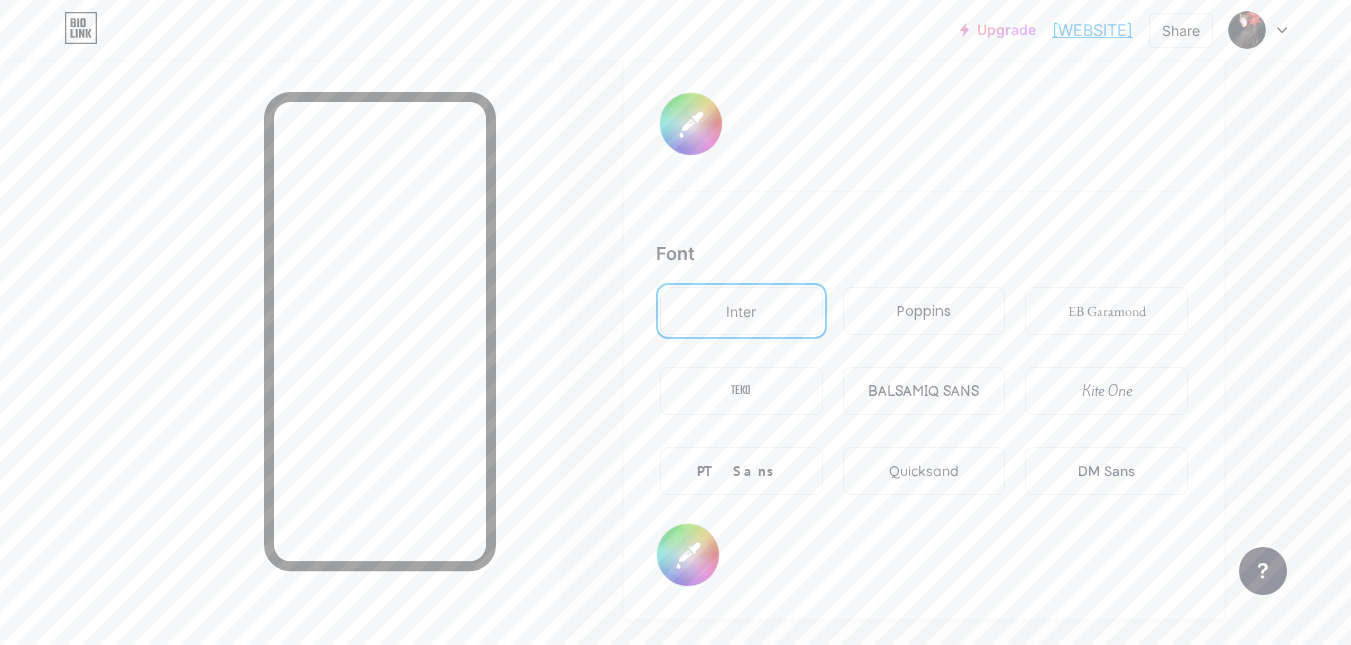 scroll, scrollTop: 3271, scrollLeft: 0, axis: vertical 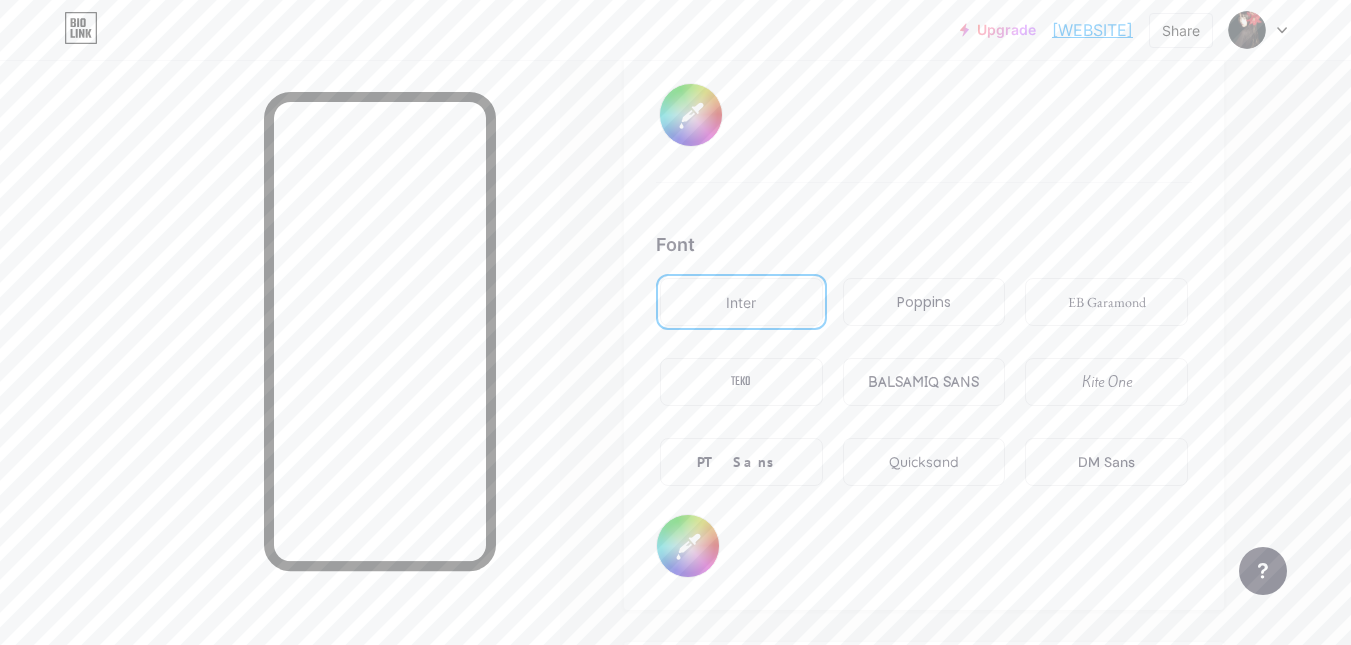 click on "BALSAMIQ SANS" at bounding box center [923, 382] 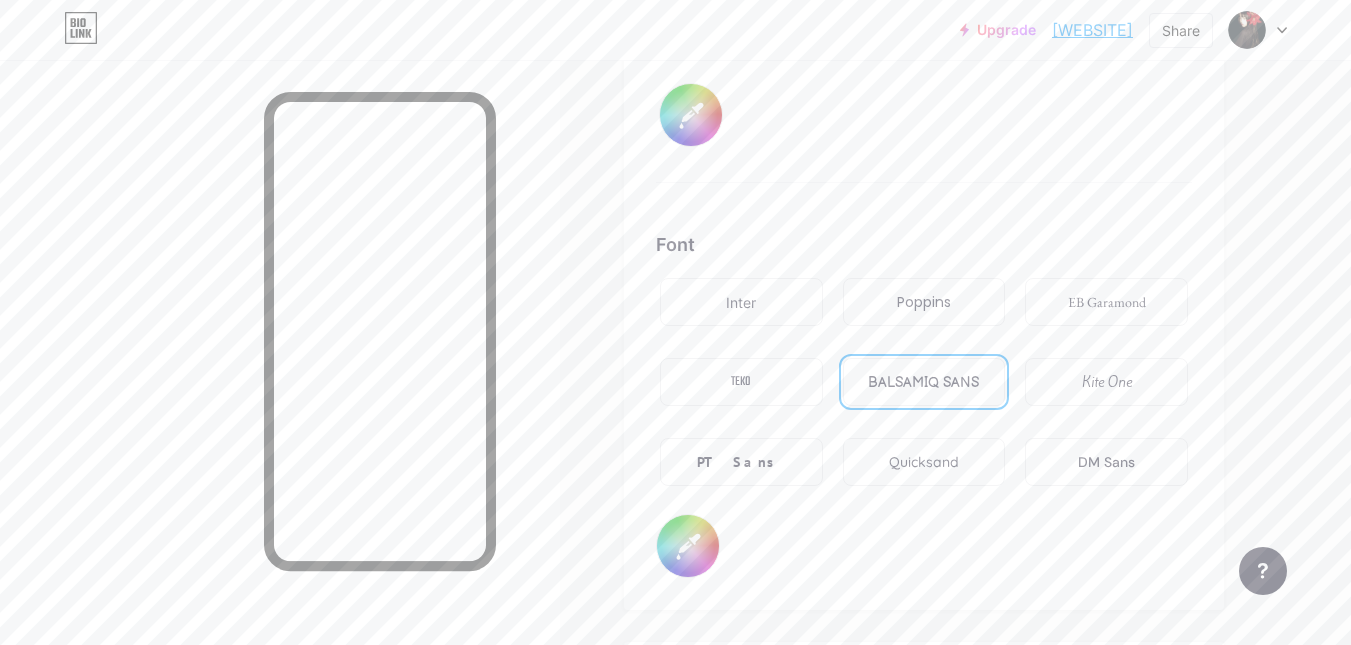 click on "PT Sans" at bounding box center (741, 462) 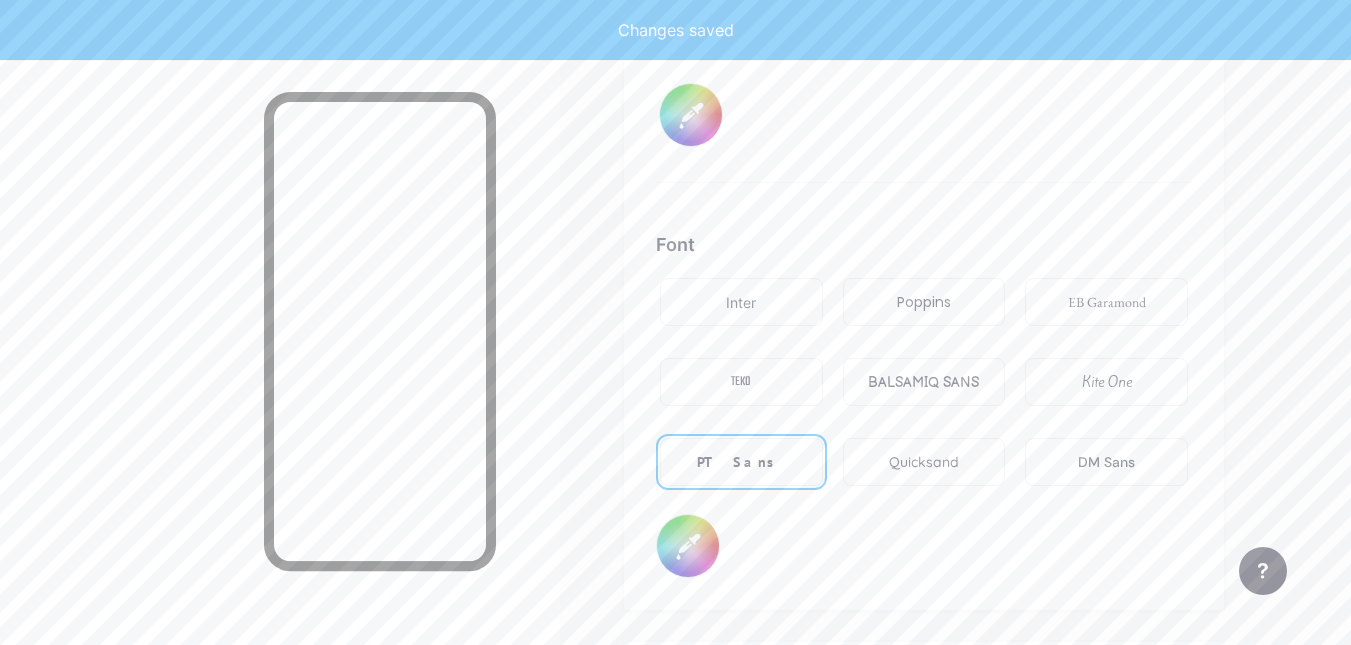 click on "Kite One" at bounding box center [1107, 382] 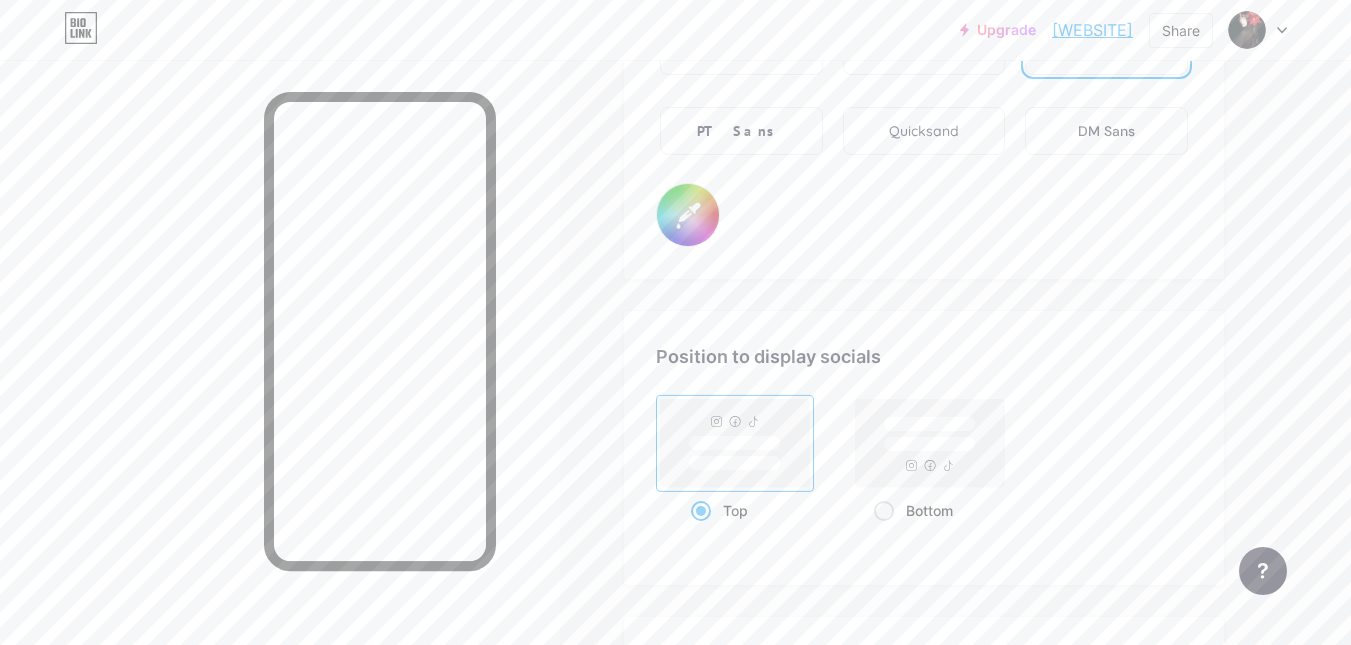 scroll, scrollTop: 3548, scrollLeft: 0, axis: vertical 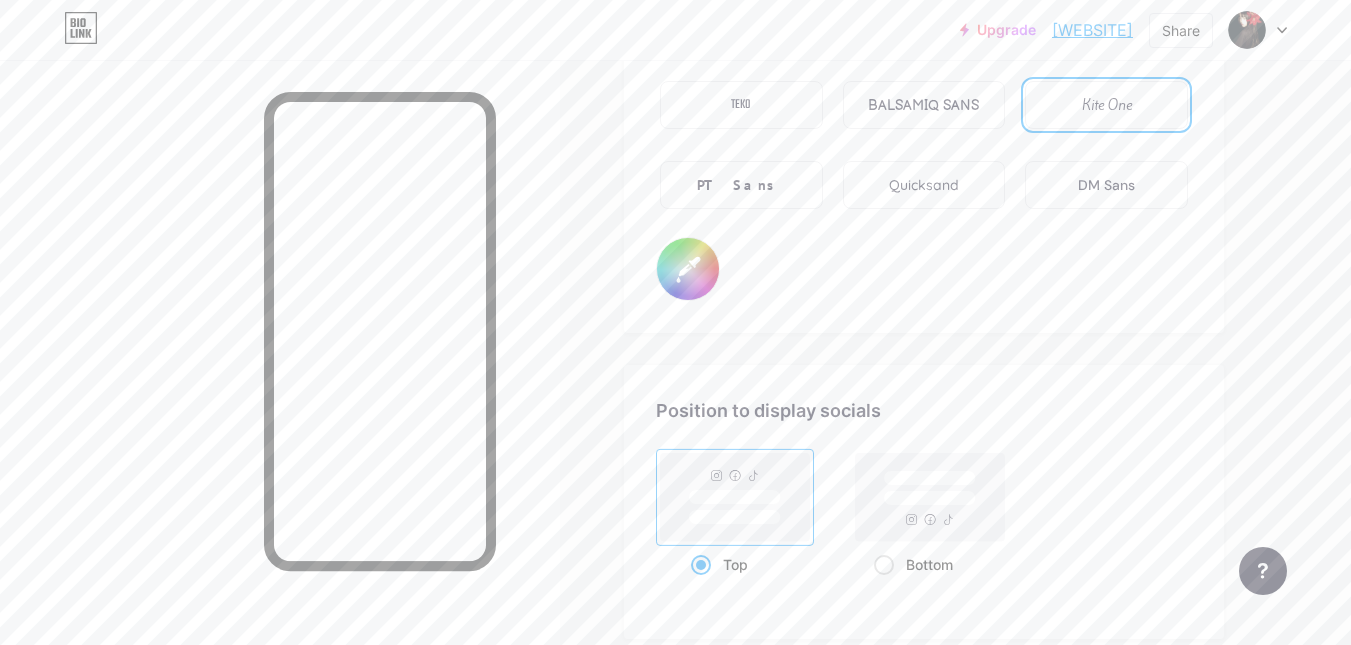 click on "#000000" at bounding box center (688, 269) 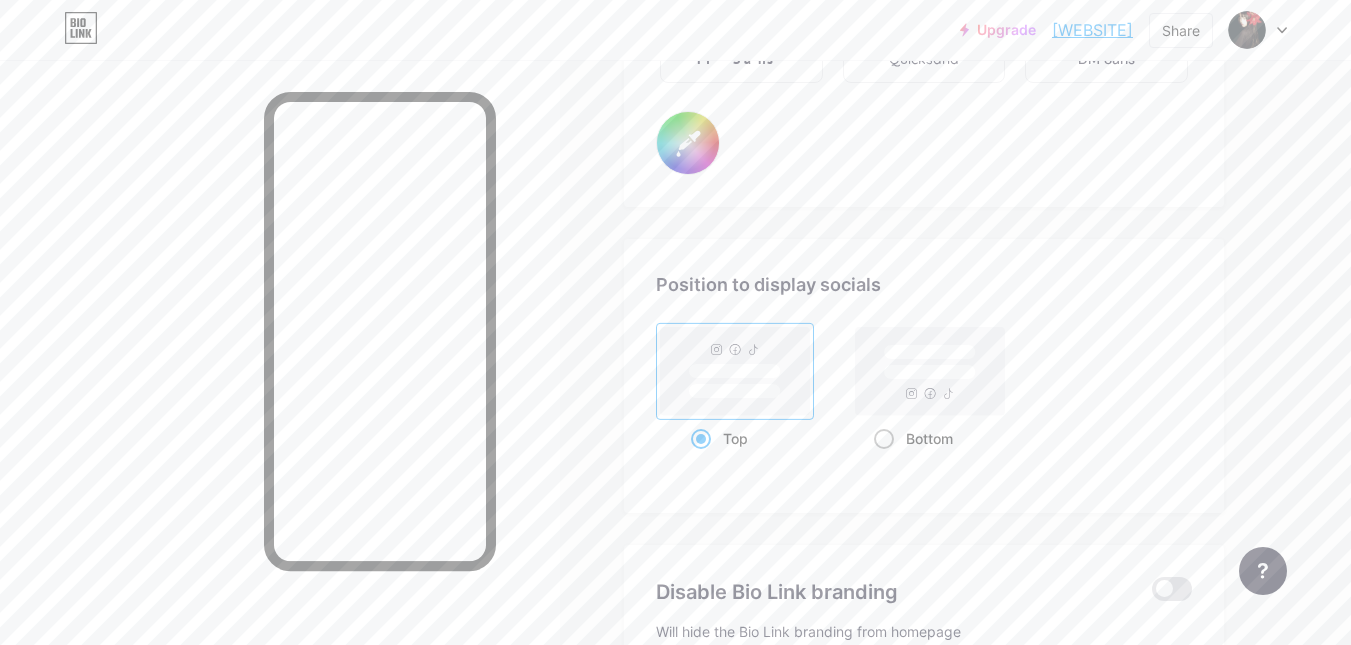 scroll, scrollTop: 3675, scrollLeft: 0, axis: vertical 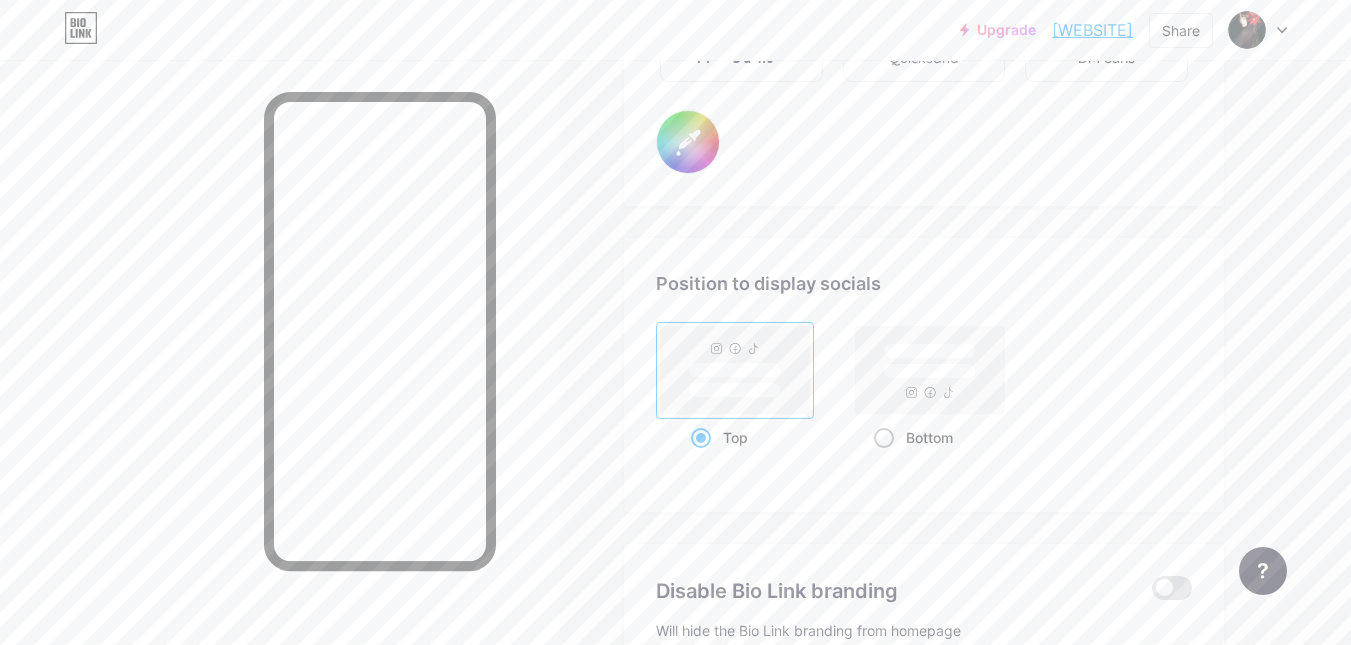 click 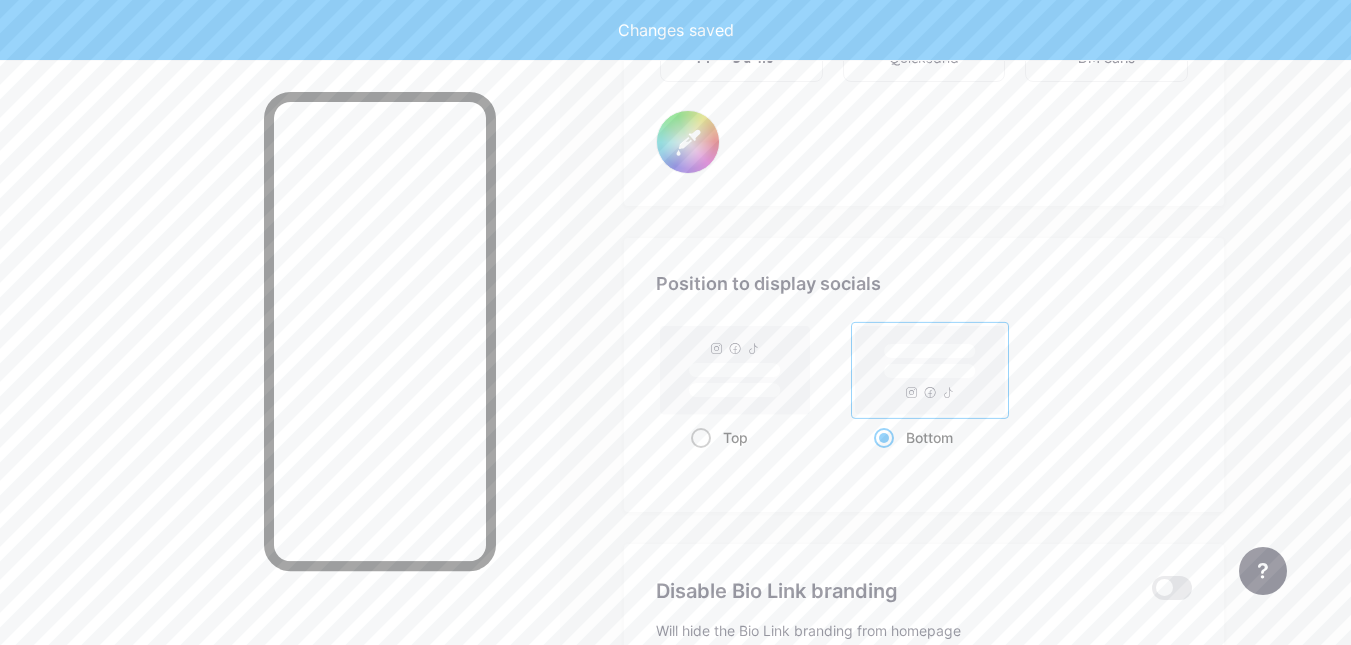 click 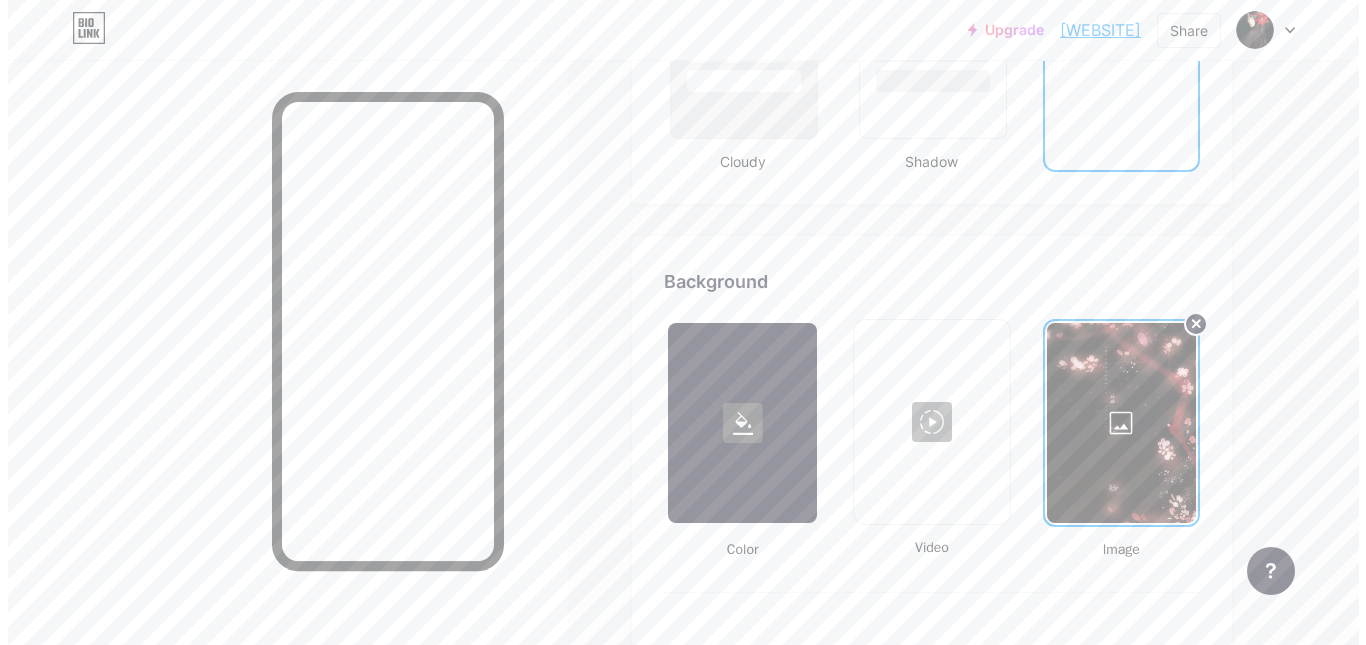 scroll, scrollTop: 2512, scrollLeft: 0, axis: vertical 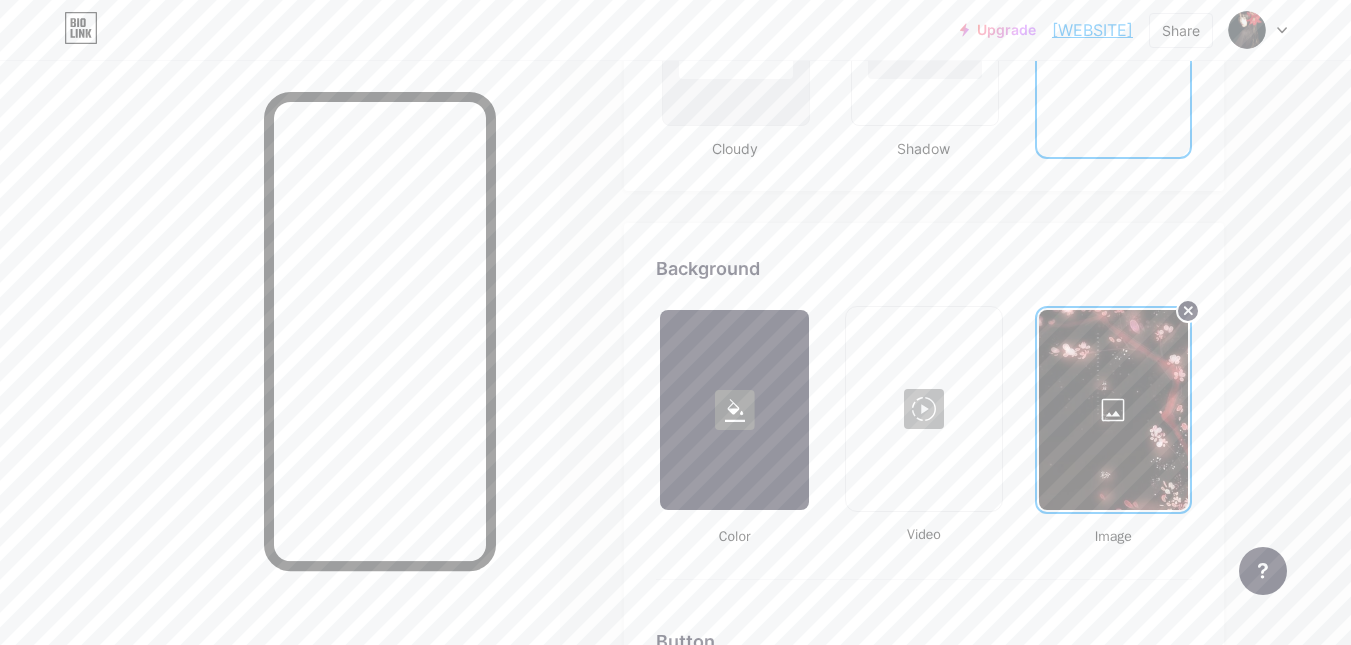 click at bounding box center [923, 409] 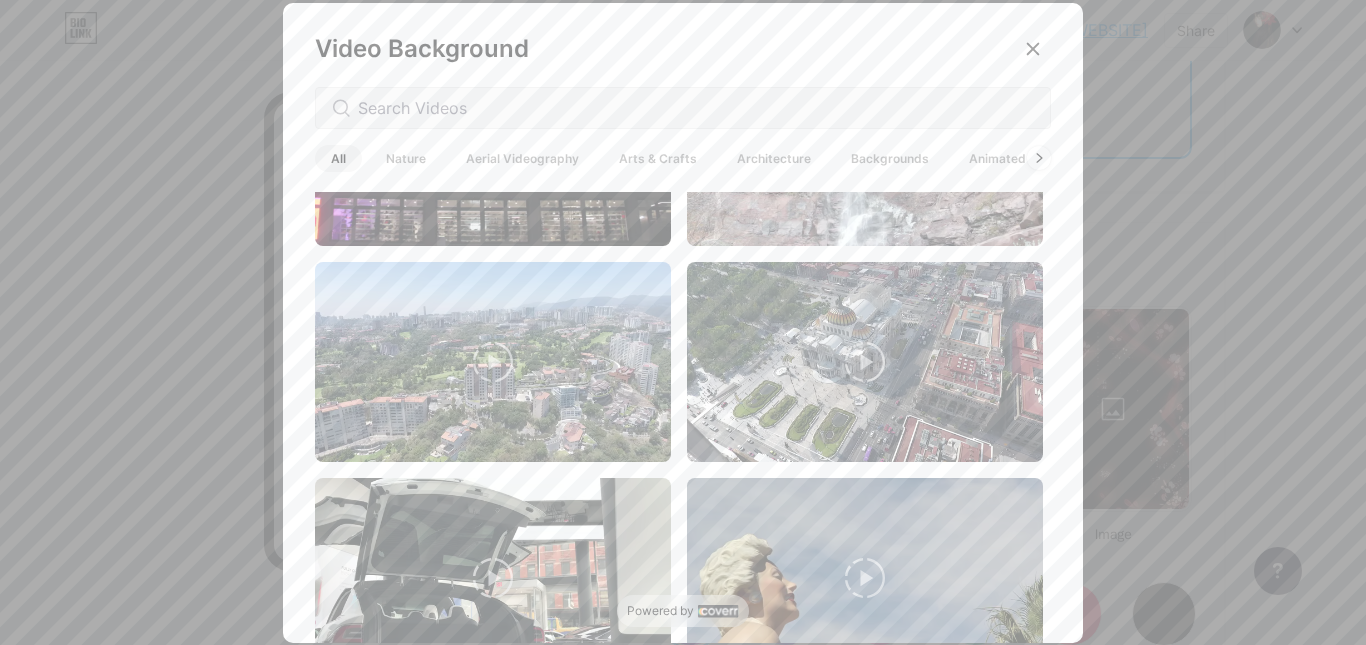 scroll, scrollTop: 0, scrollLeft: 0, axis: both 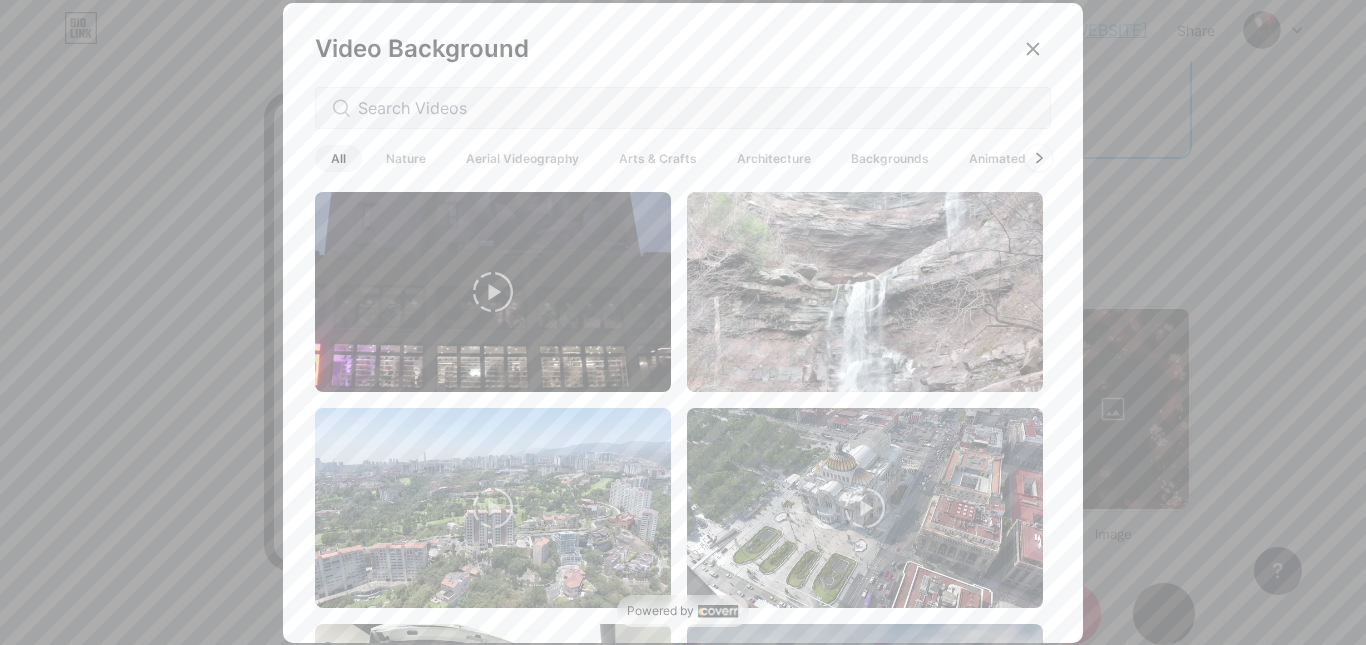 click at bounding box center [1039, 158] 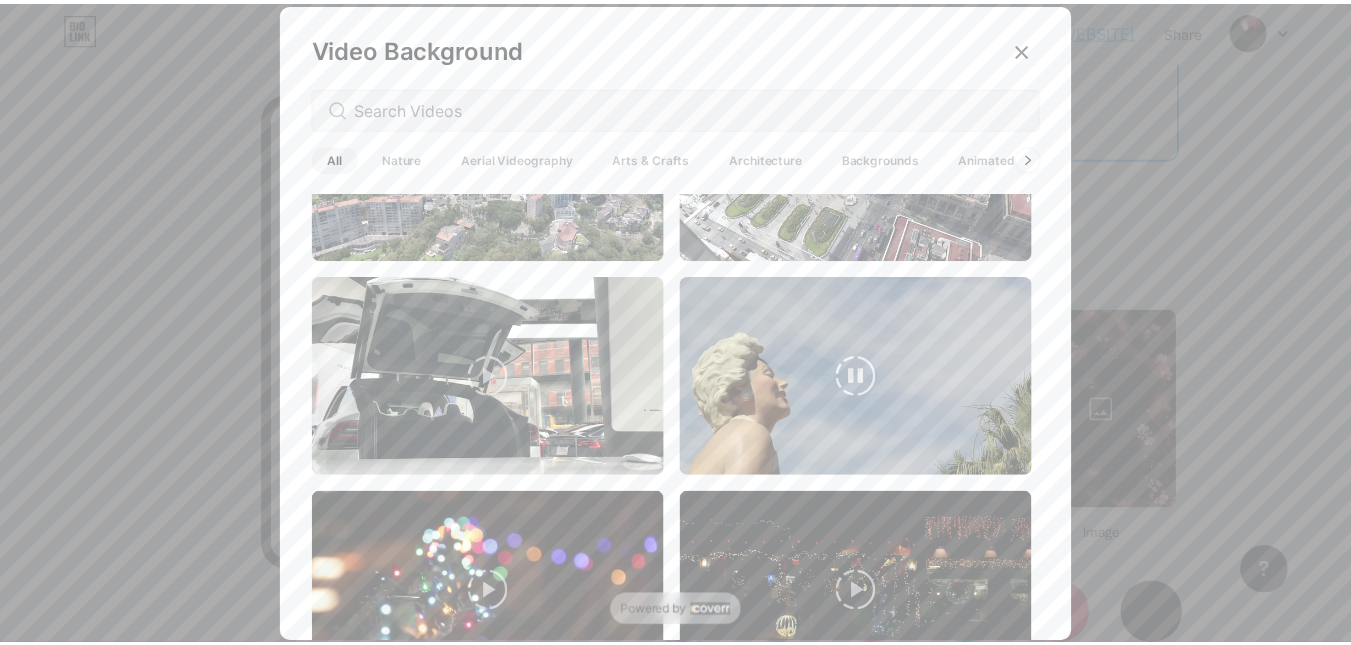 scroll, scrollTop: 0, scrollLeft: 0, axis: both 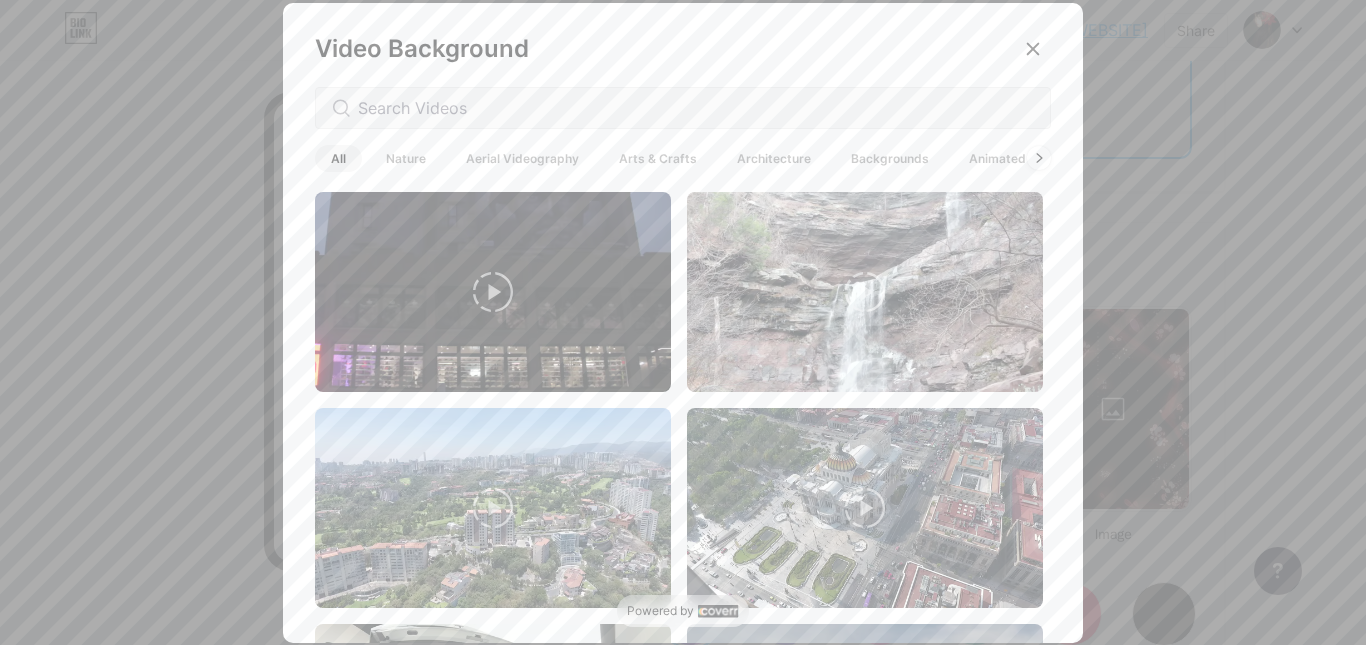 click on "Aerial Videography" at bounding box center [522, 158] 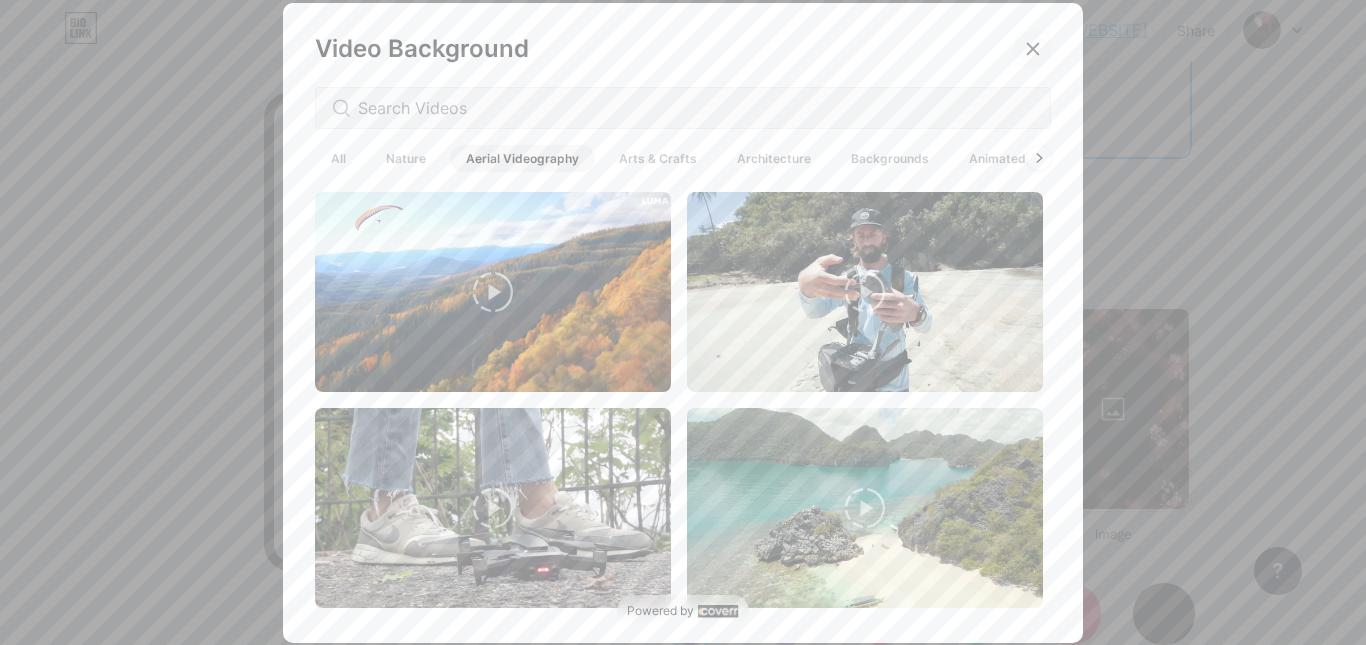 click at bounding box center [1033, 49] 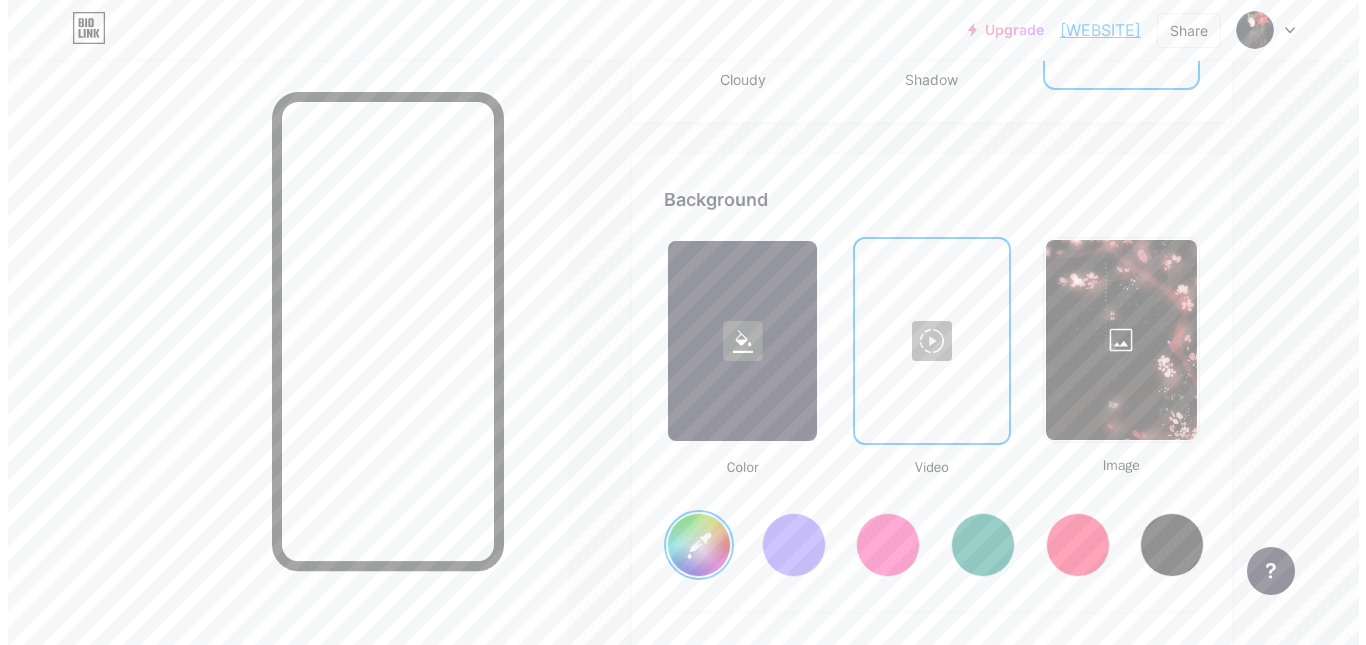 scroll, scrollTop: 2582, scrollLeft: 0, axis: vertical 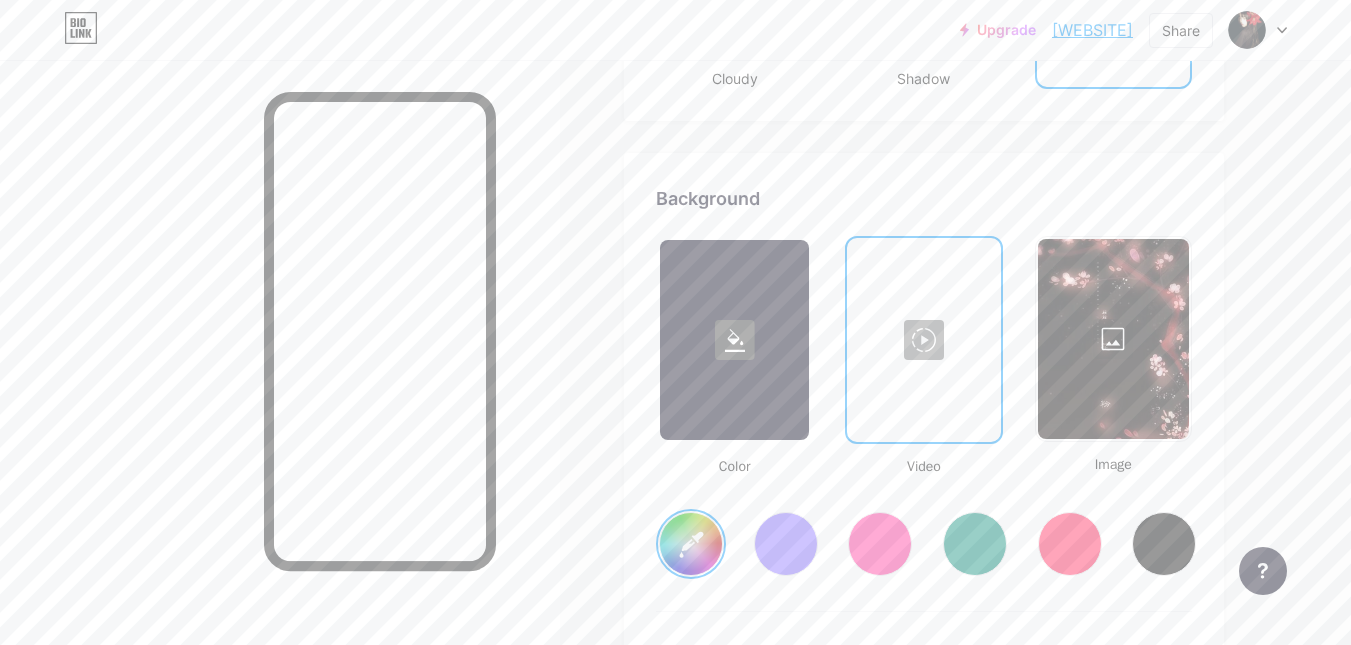 click at bounding box center [923, 340] 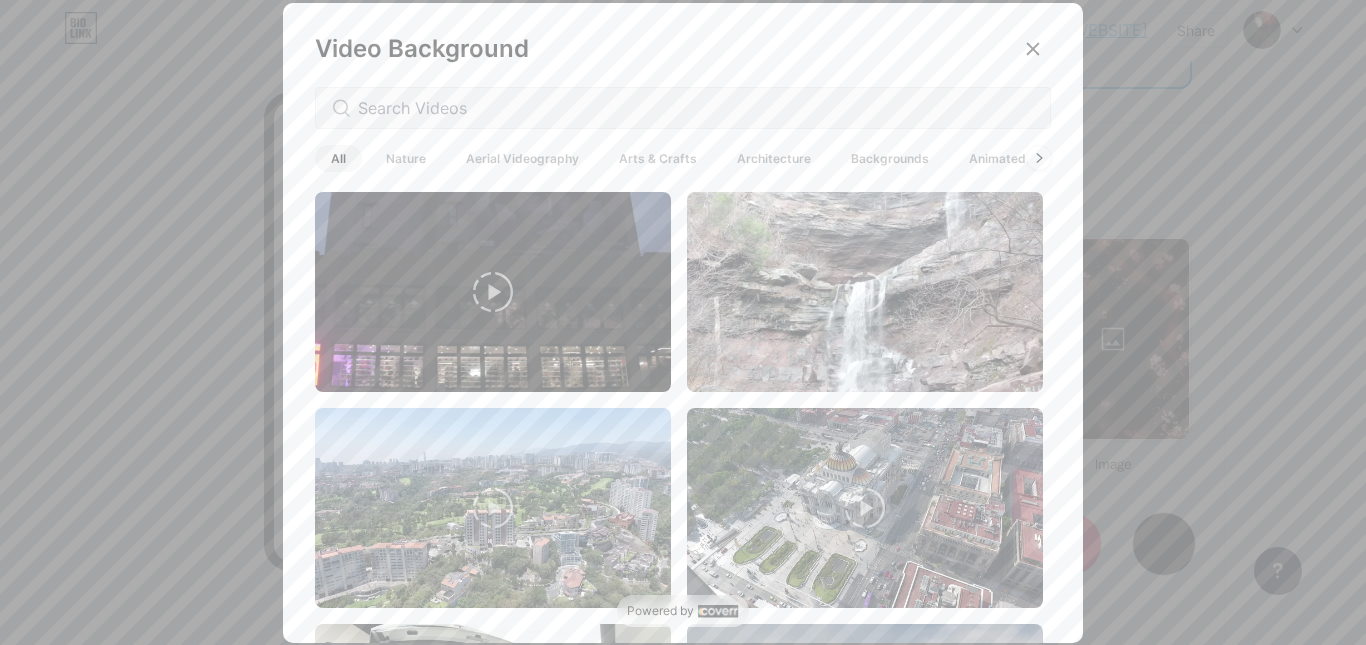click at bounding box center (683, 322) 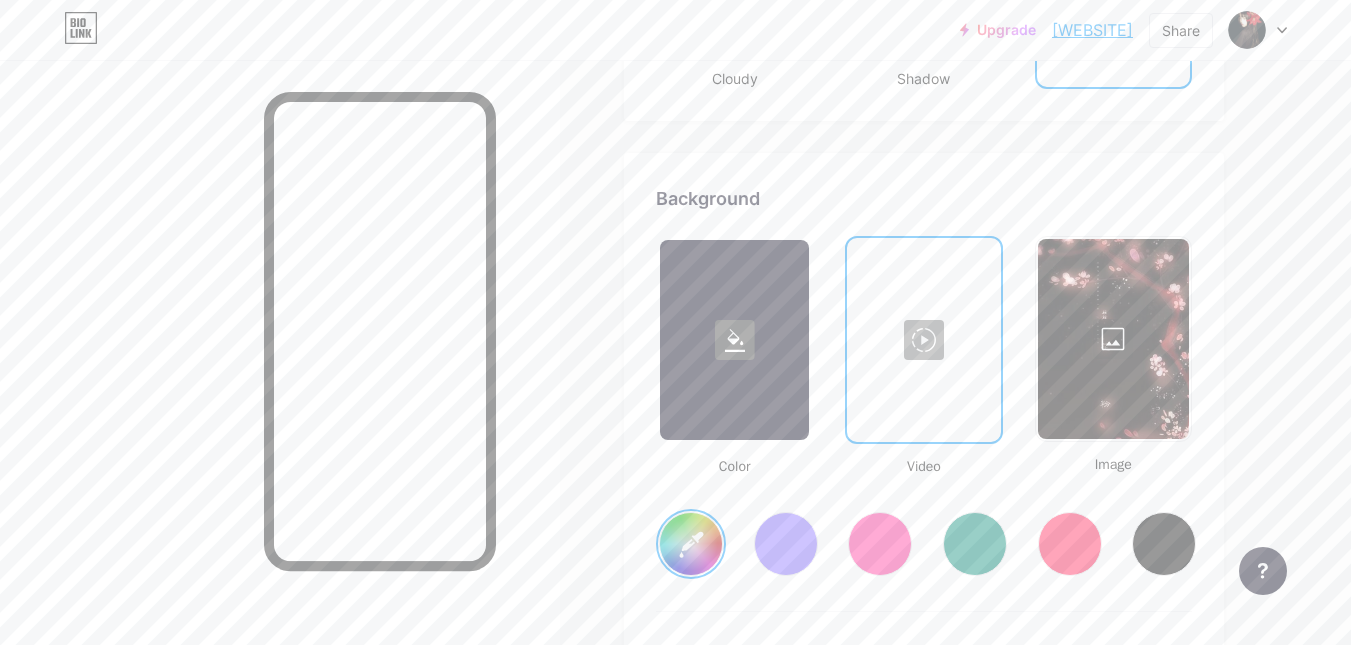 click at bounding box center [1113, 339] 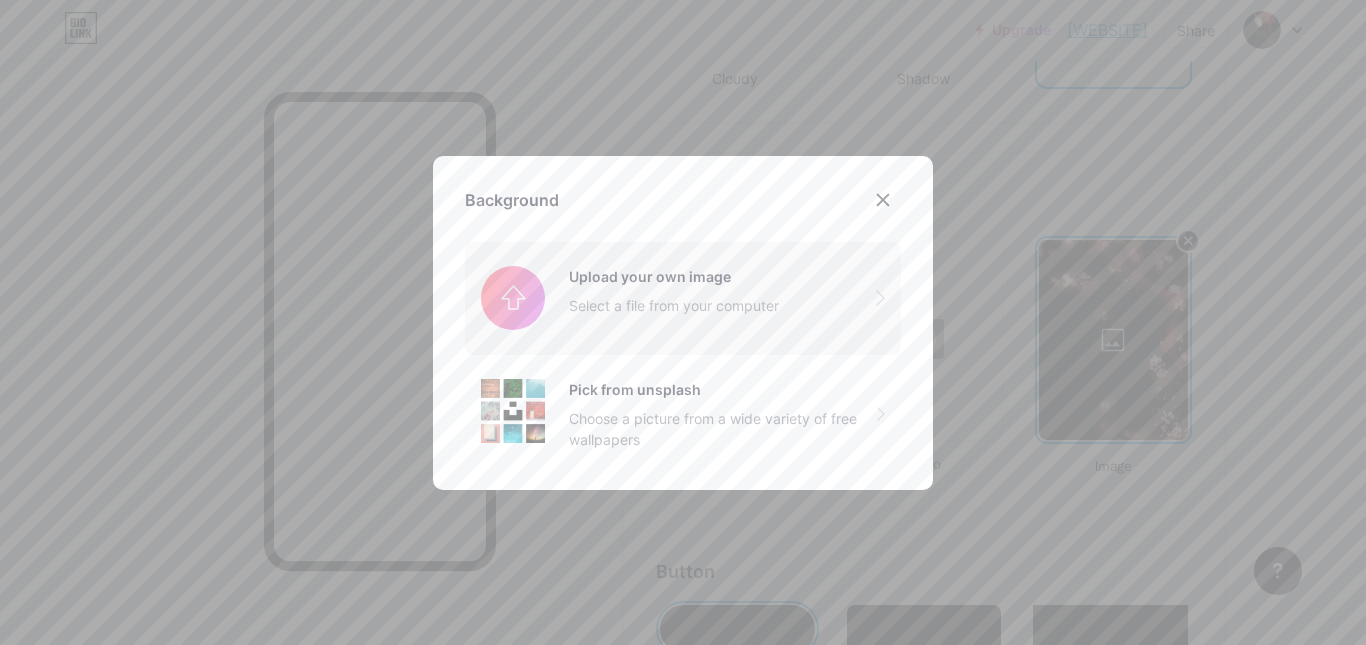 click at bounding box center [683, 298] 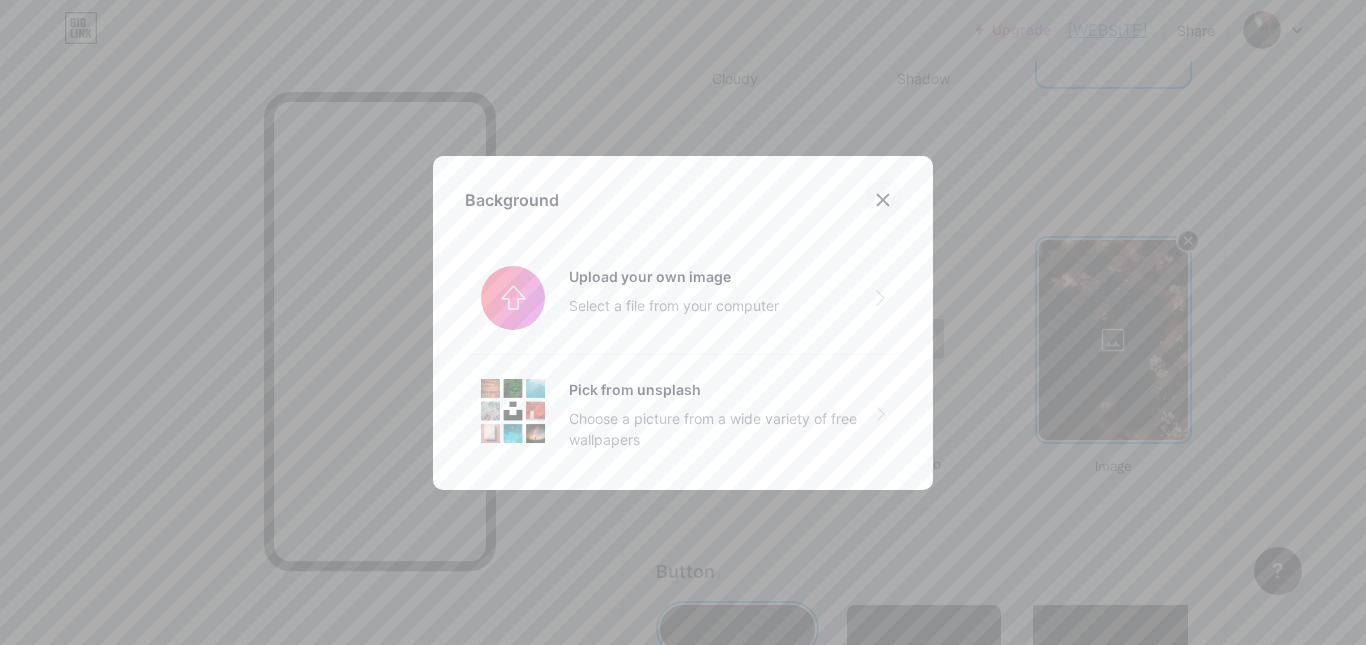 click at bounding box center (883, 200) 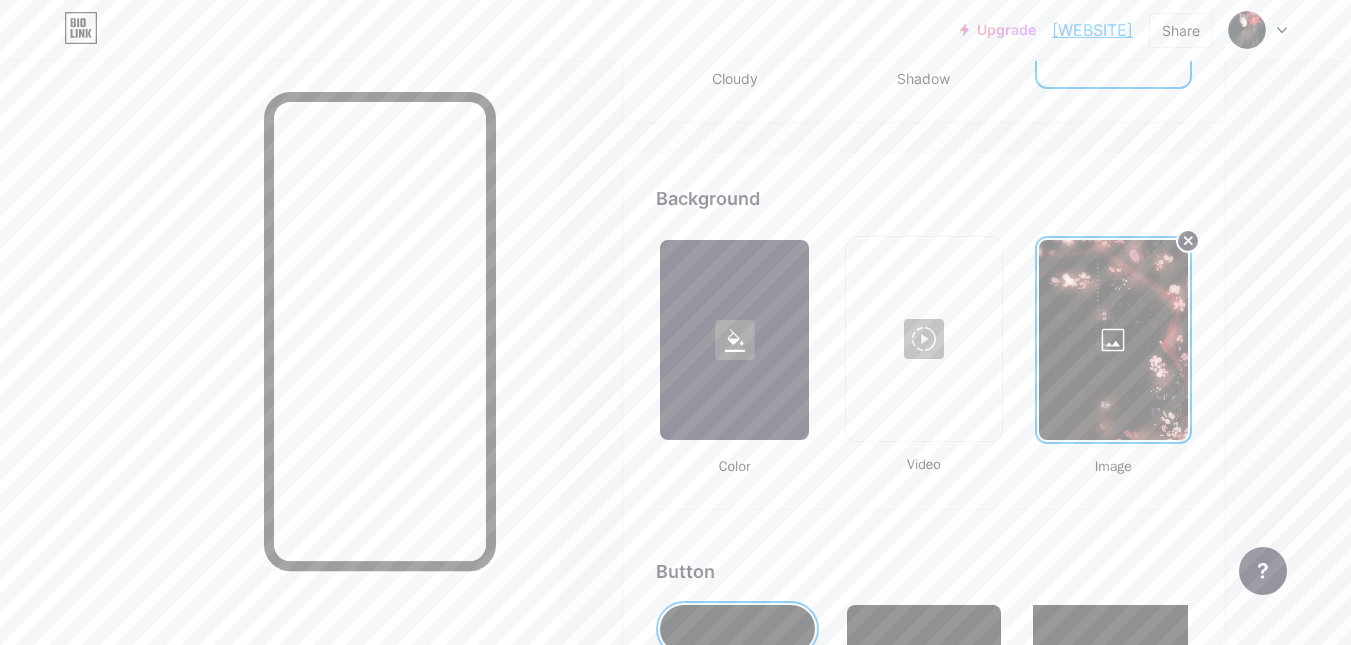 click at bounding box center (923, 339) 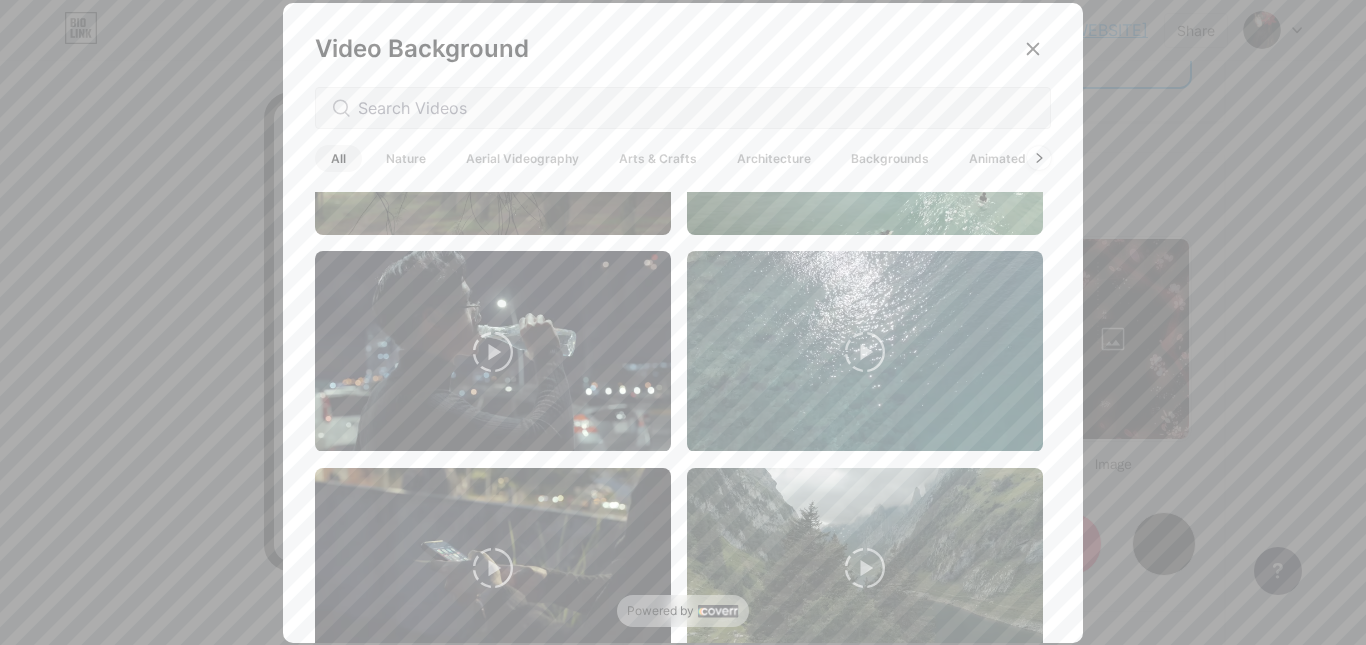 scroll, scrollTop: 4915, scrollLeft: 0, axis: vertical 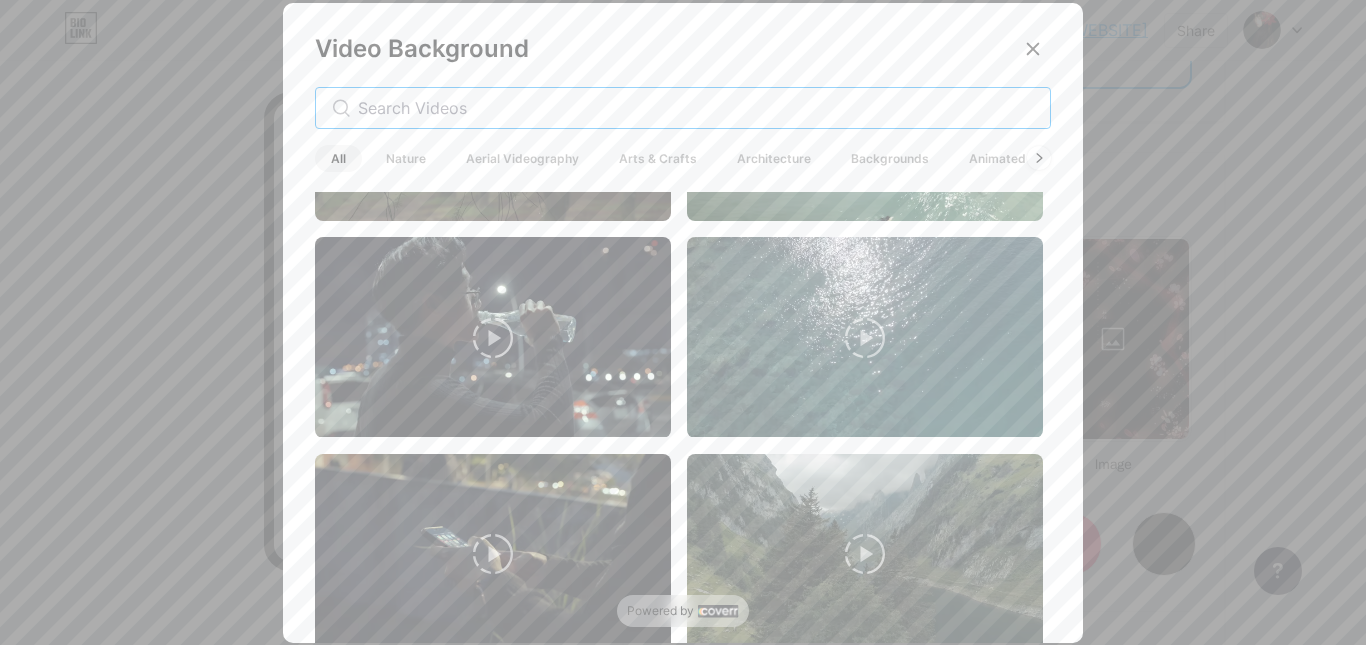 click at bounding box center (696, 108) 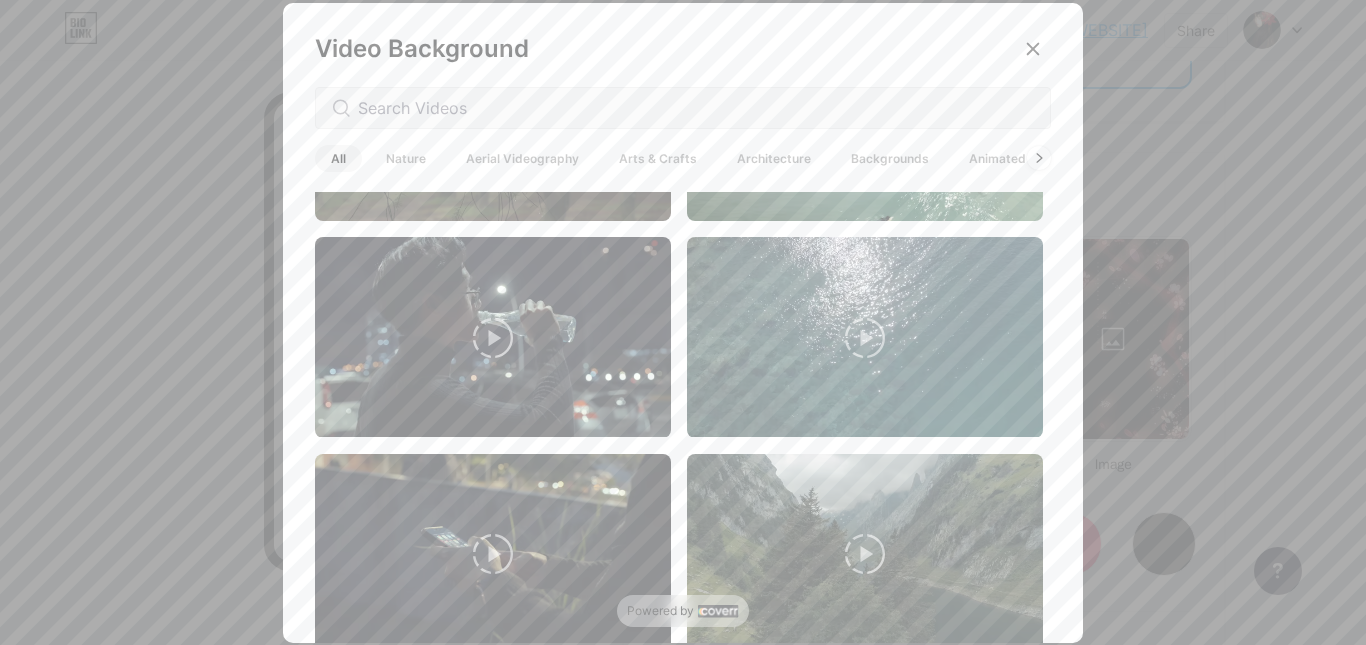 click at bounding box center (683, 108) 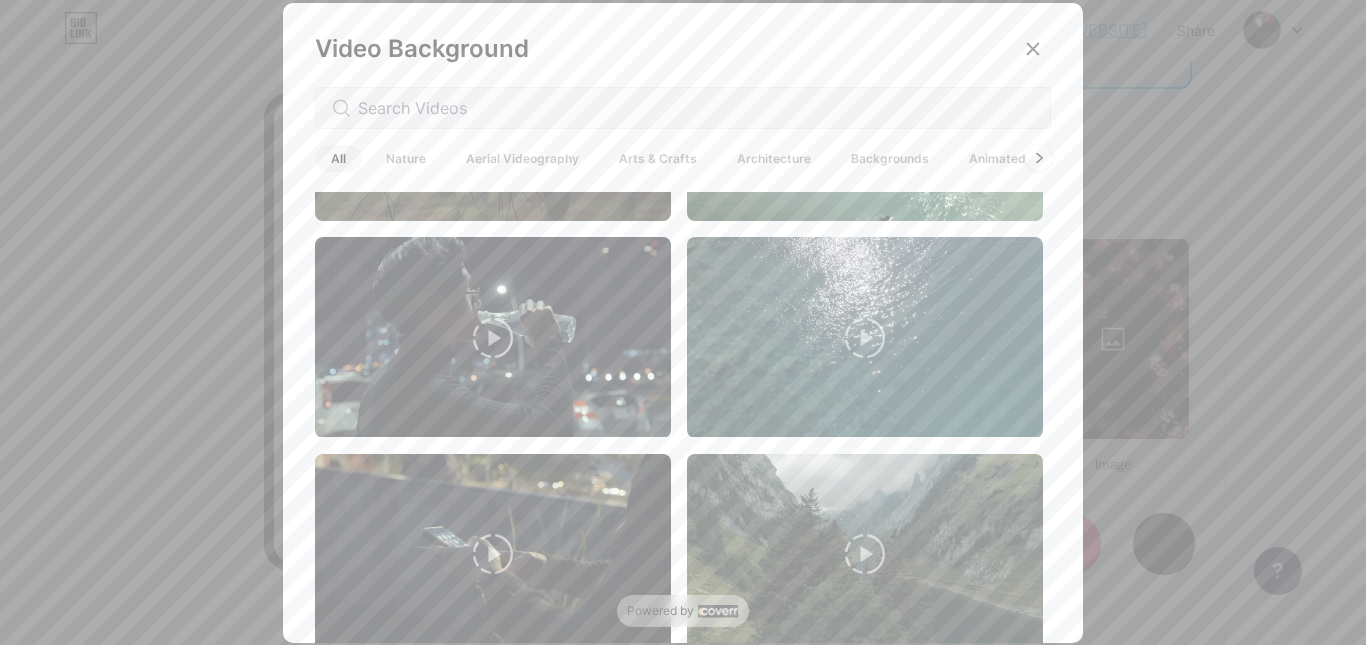 click at bounding box center (1039, 158) 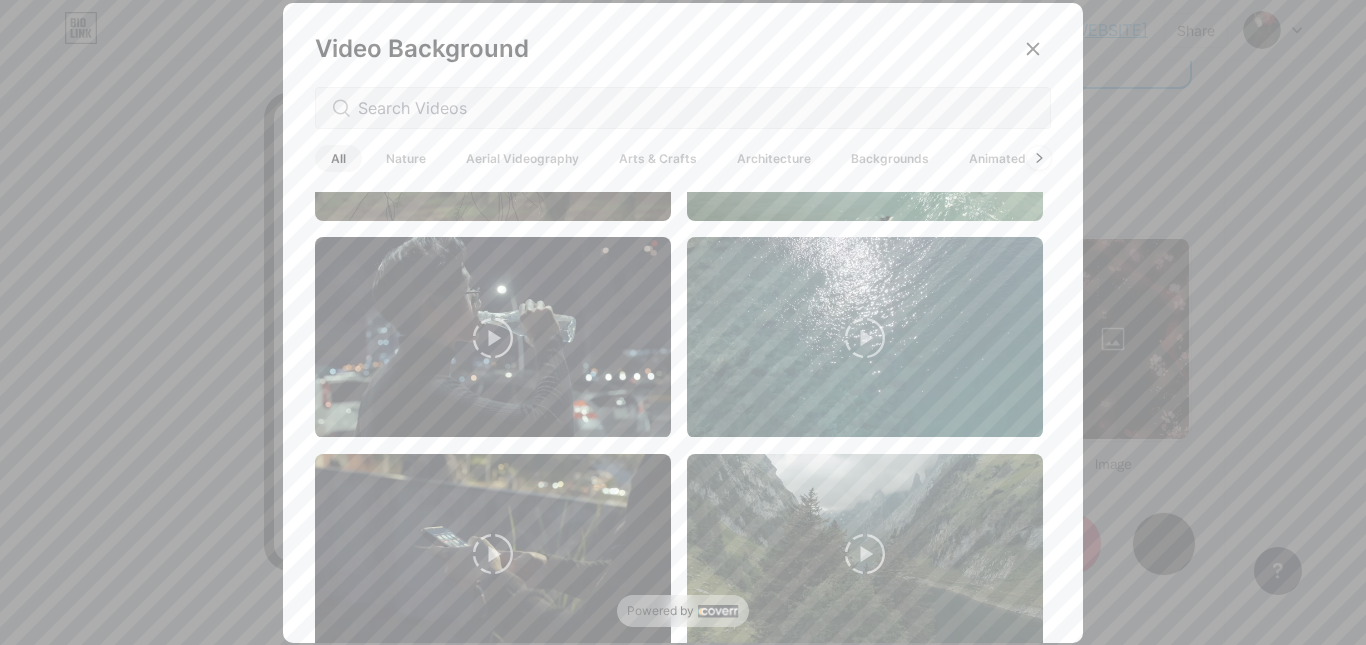 drag, startPoint x: 1023, startPoint y: 151, endPoint x: 981, endPoint y: 152, distance: 42.0119 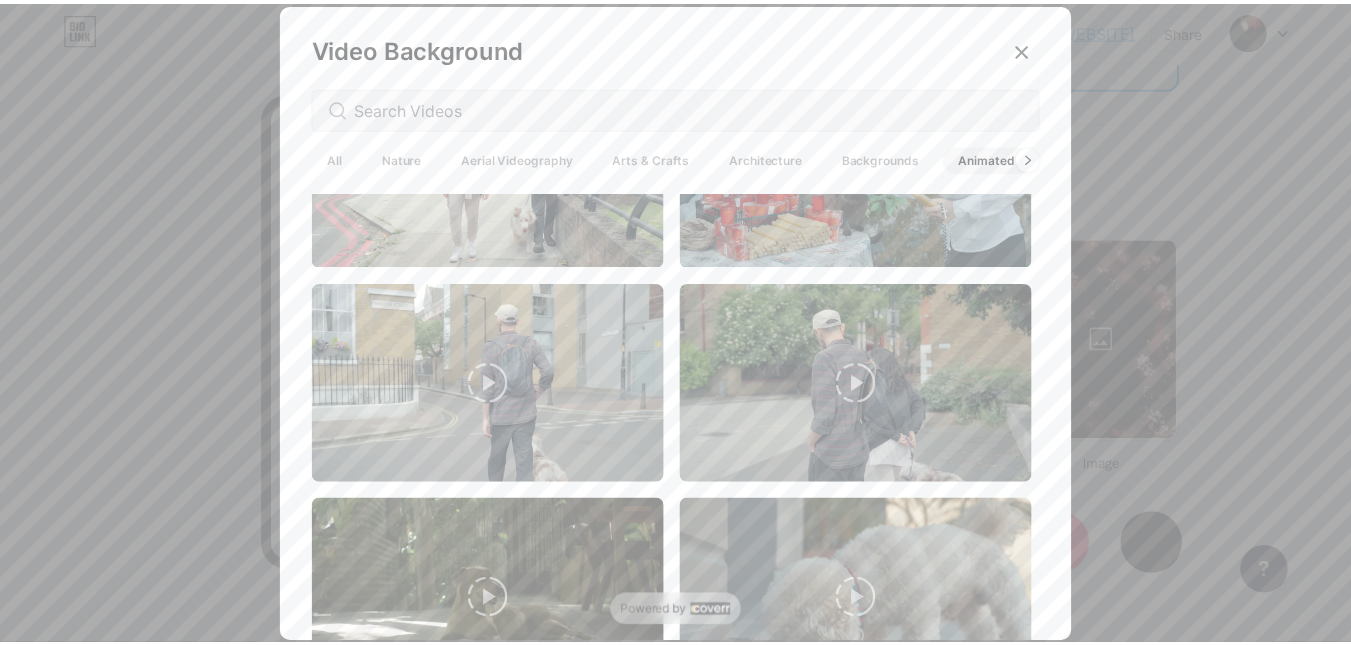 scroll, scrollTop: 5510, scrollLeft: 0, axis: vertical 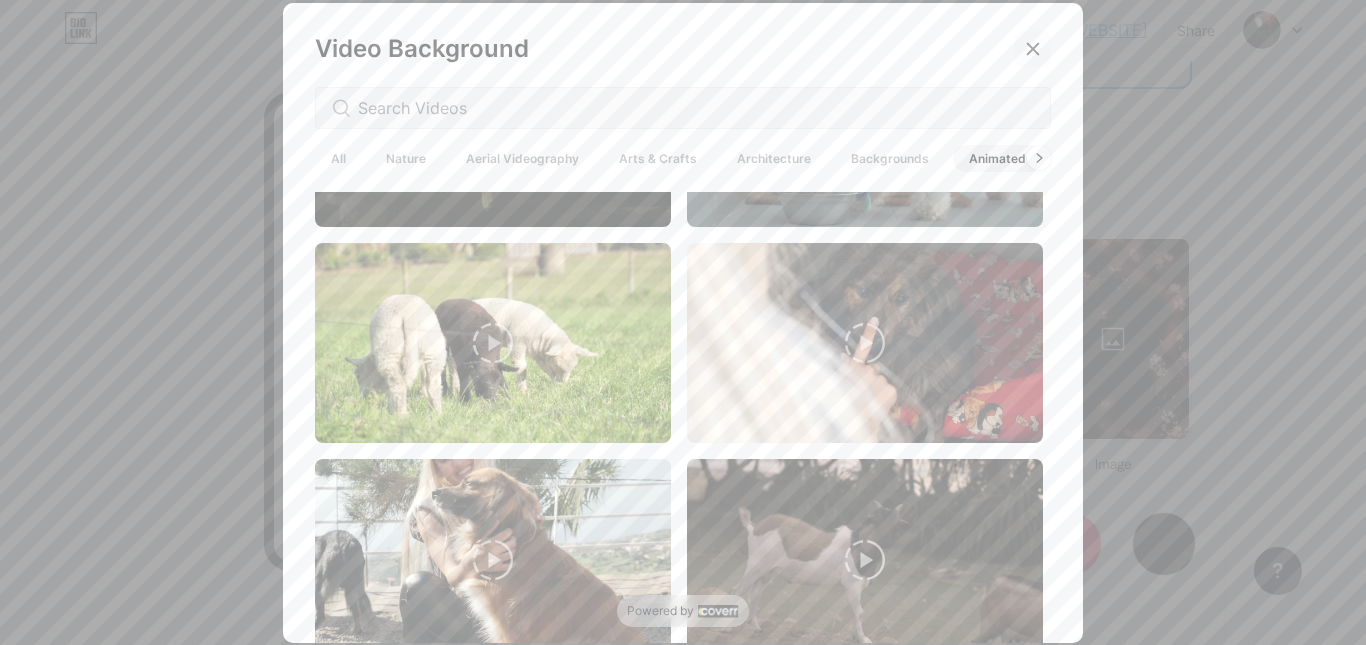 click at bounding box center (1033, 49) 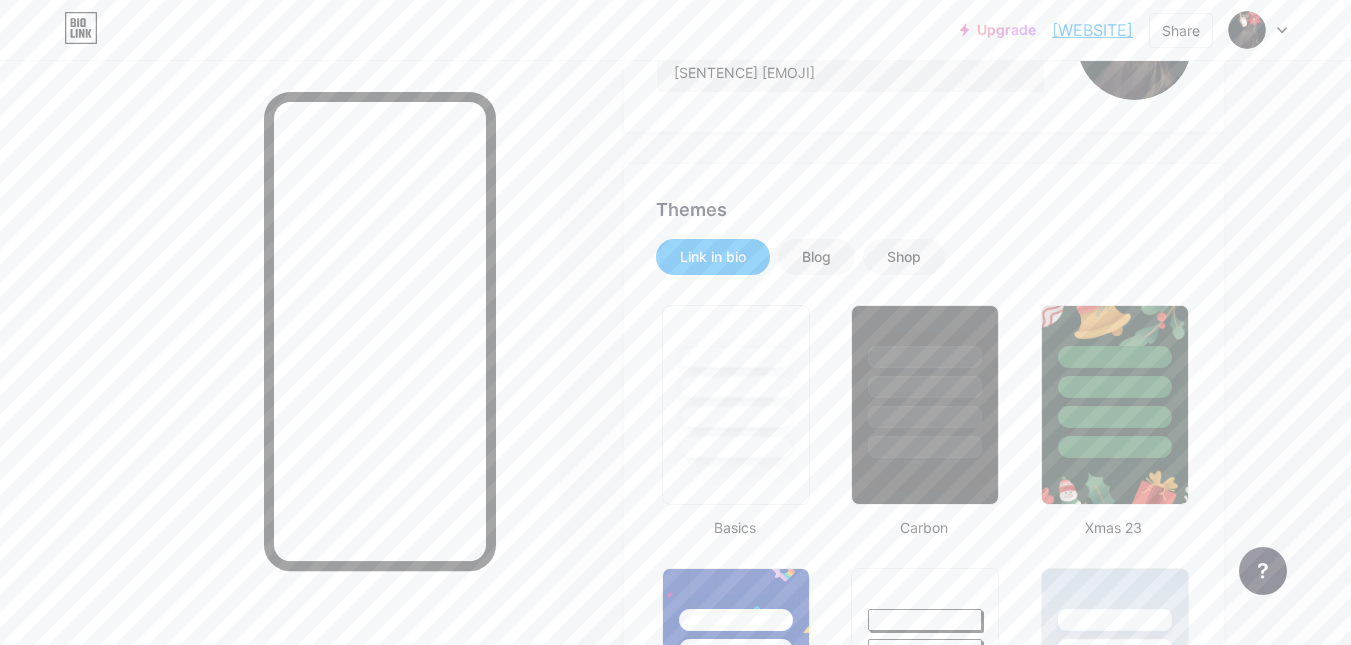 scroll, scrollTop: 0, scrollLeft: 0, axis: both 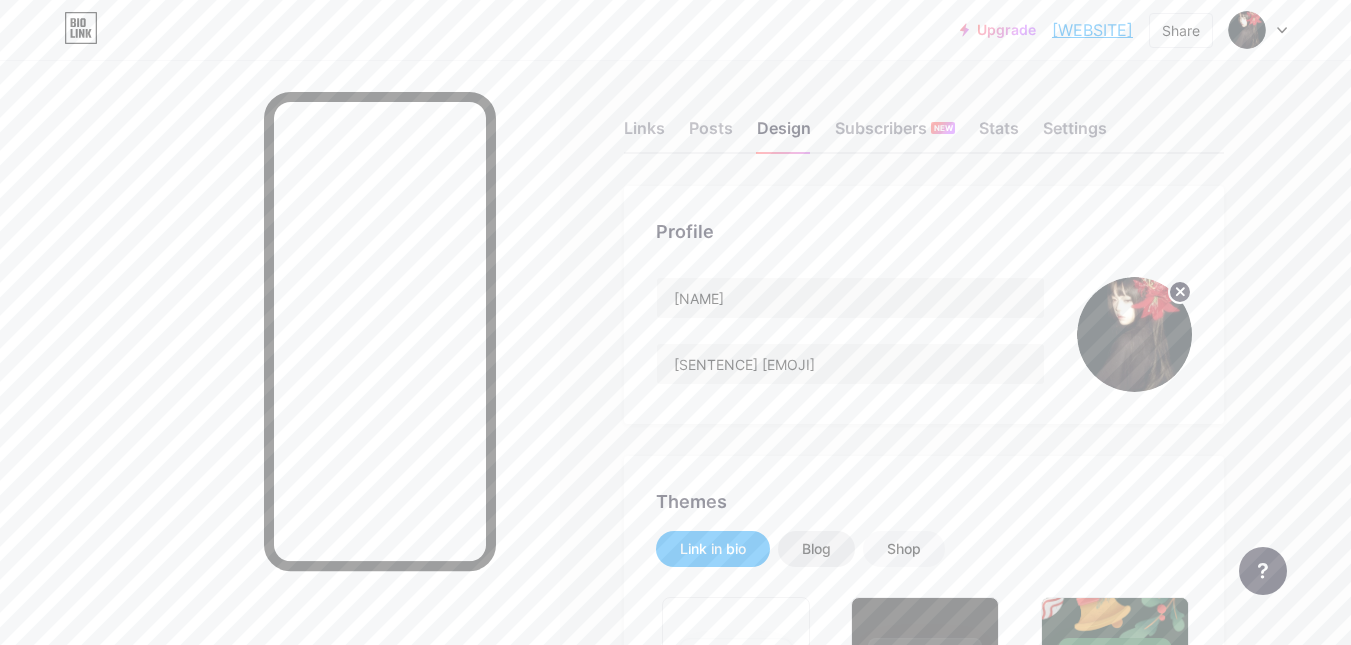 click on "Blog" at bounding box center (816, 549) 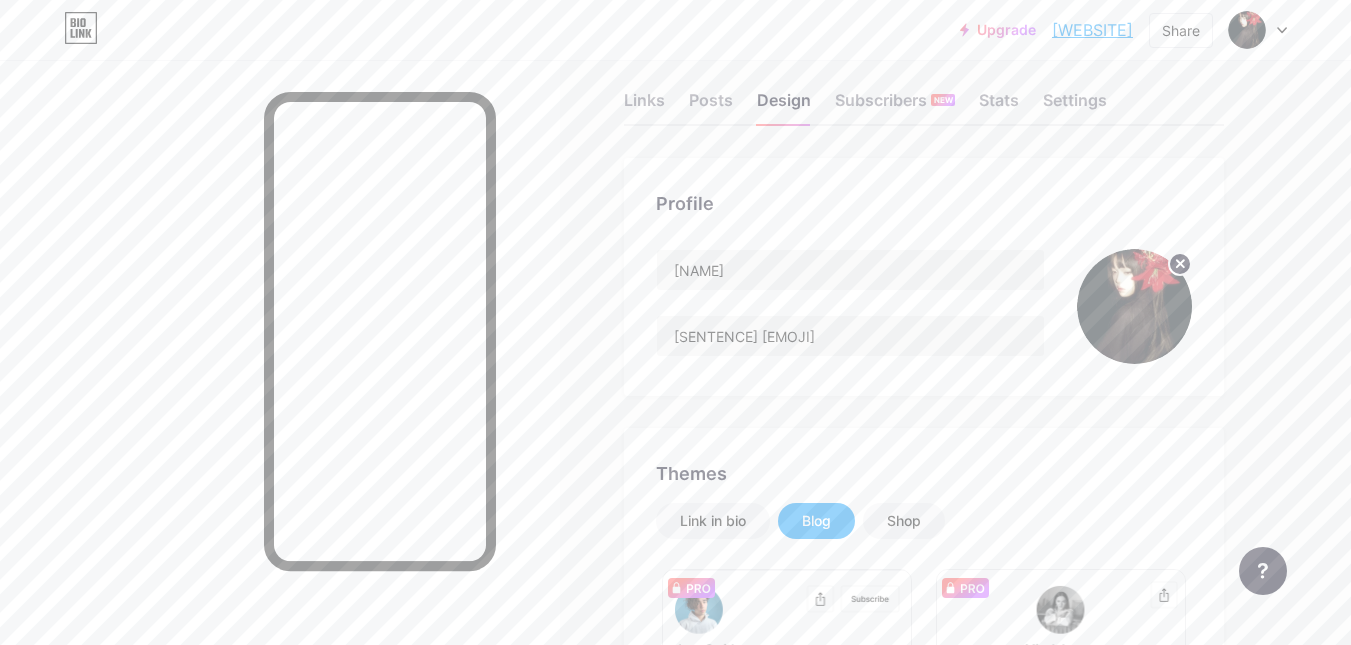 scroll, scrollTop: 0, scrollLeft: 0, axis: both 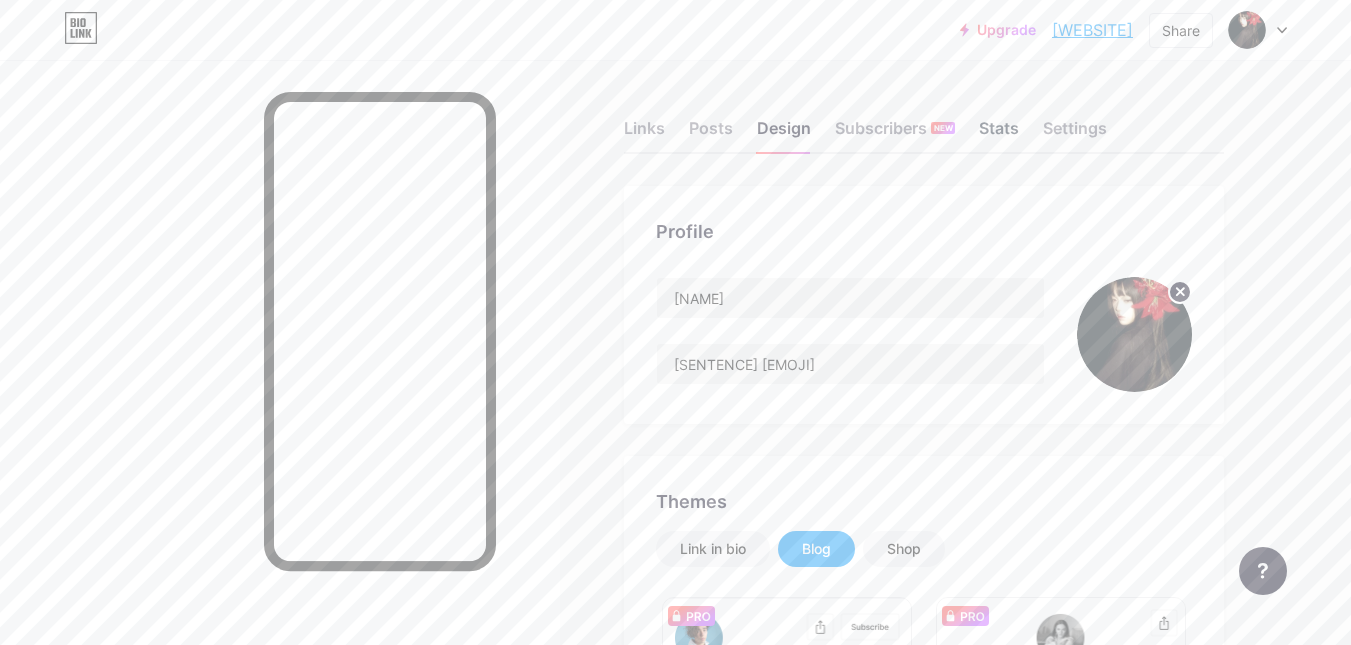 click on "Stats" at bounding box center [999, 134] 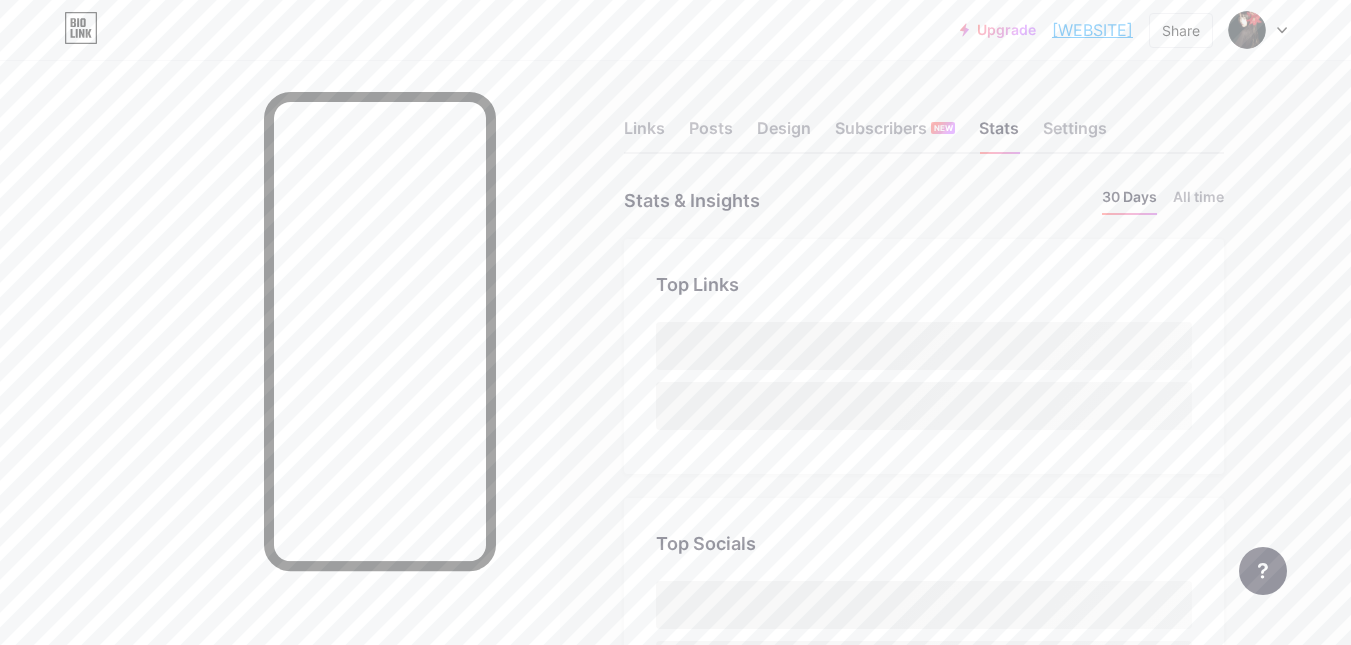 scroll, scrollTop: 999355, scrollLeft: 998649, axis: both 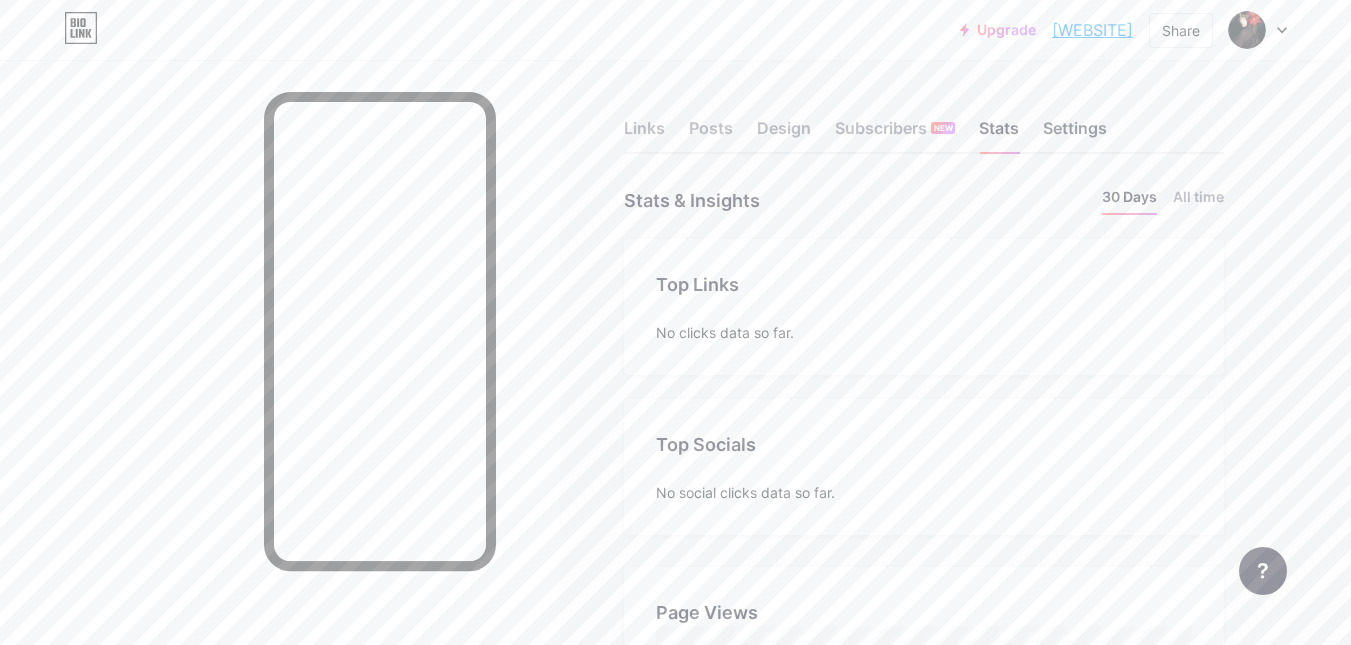 click on "Settings" at bounding box center [1075, 134] 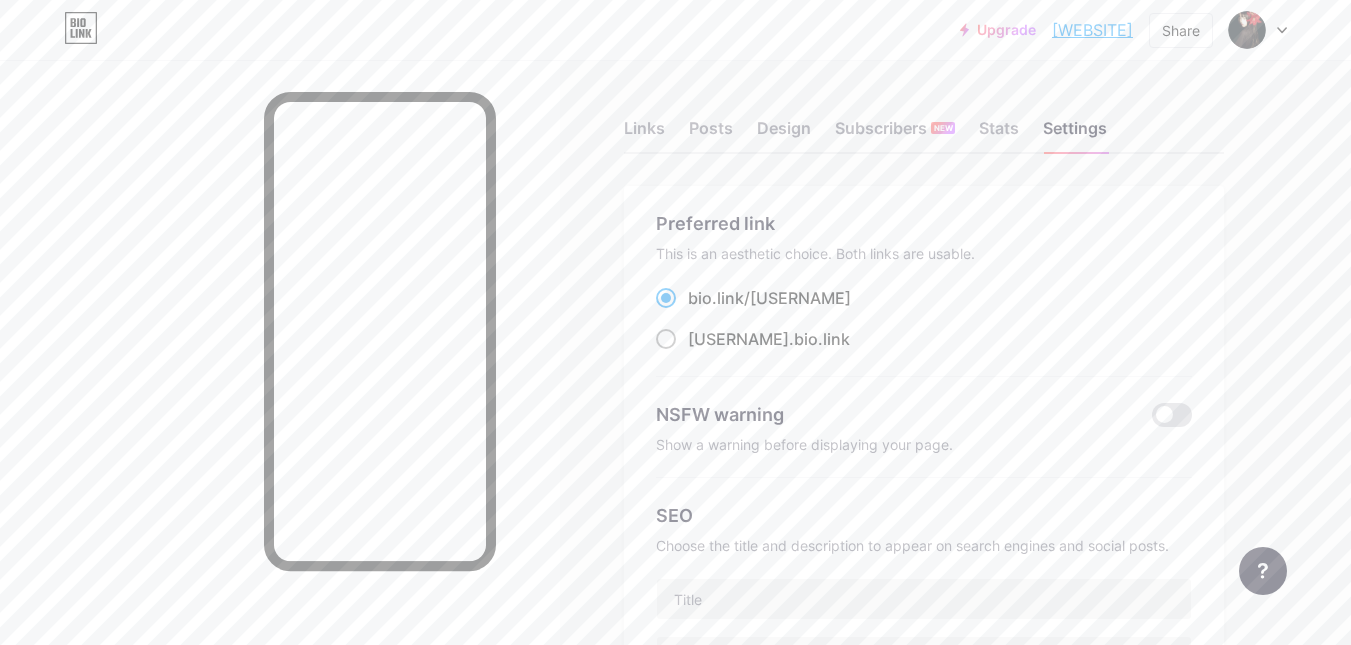 click on "[WEBSITE]" at bounding box center [769, 339] 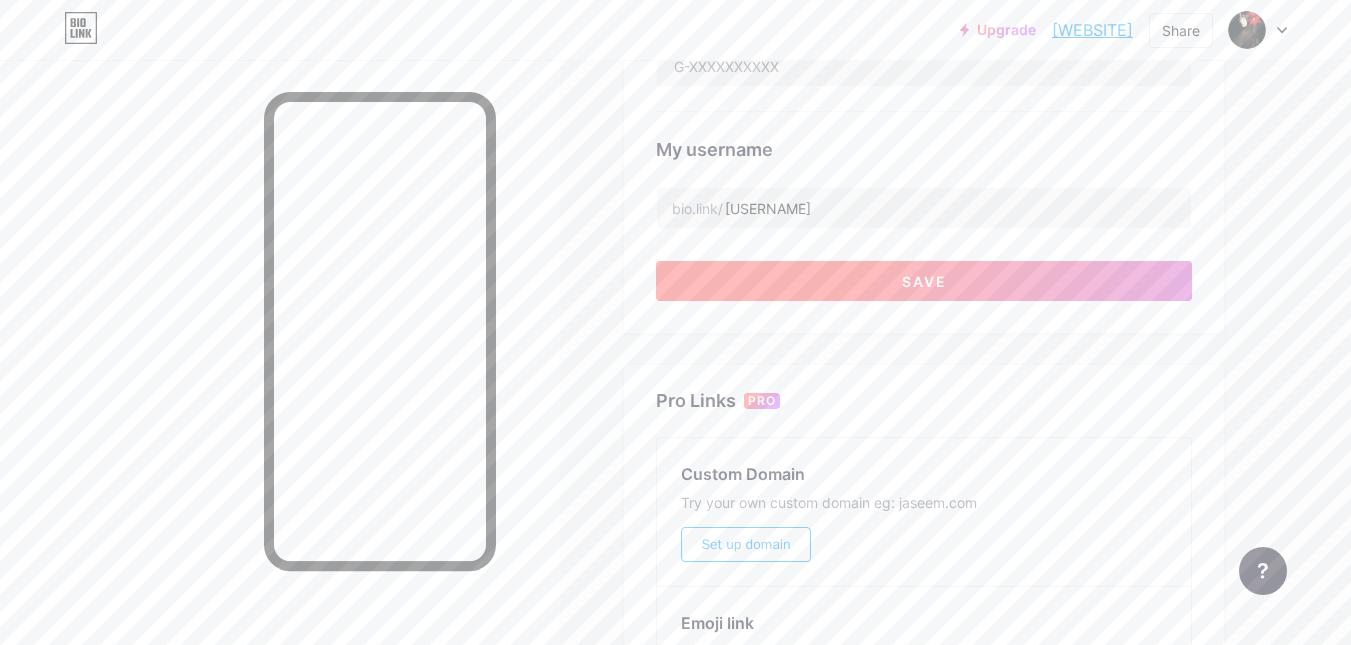 scroll, scrollTop: 732, scrollLeft: 0, axis: vertical 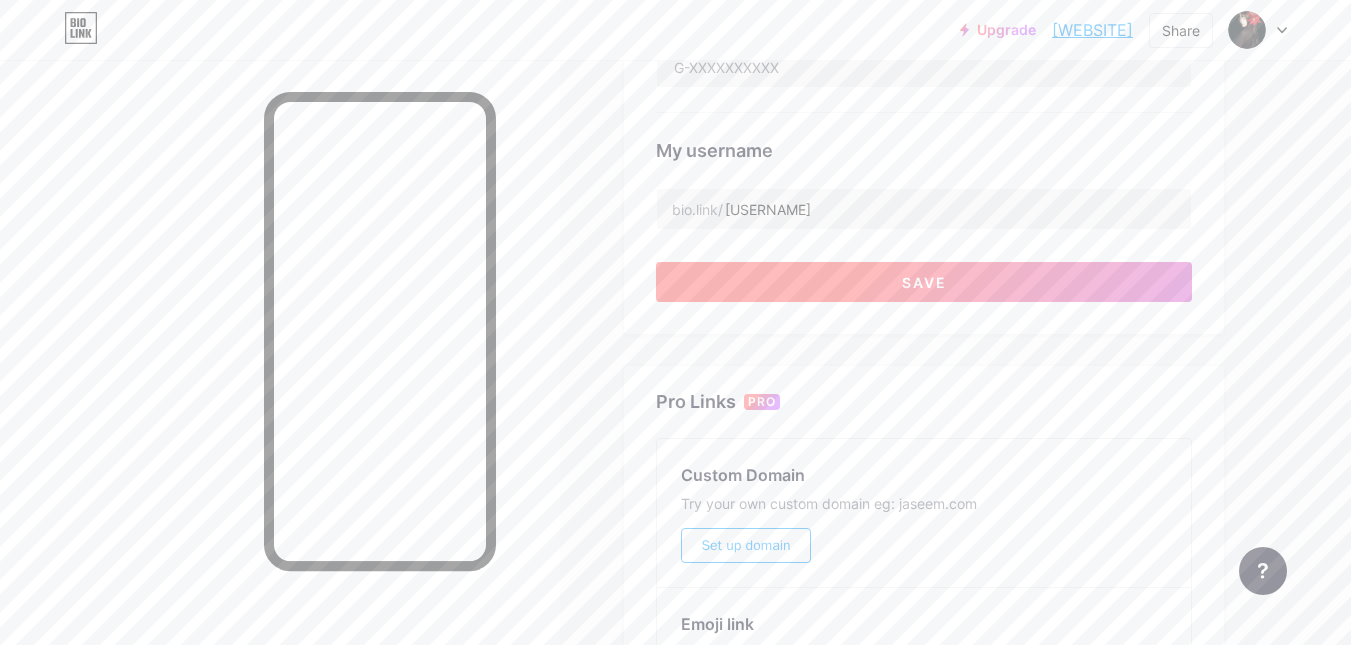 click on "Save" at bounding box center [924, 282] 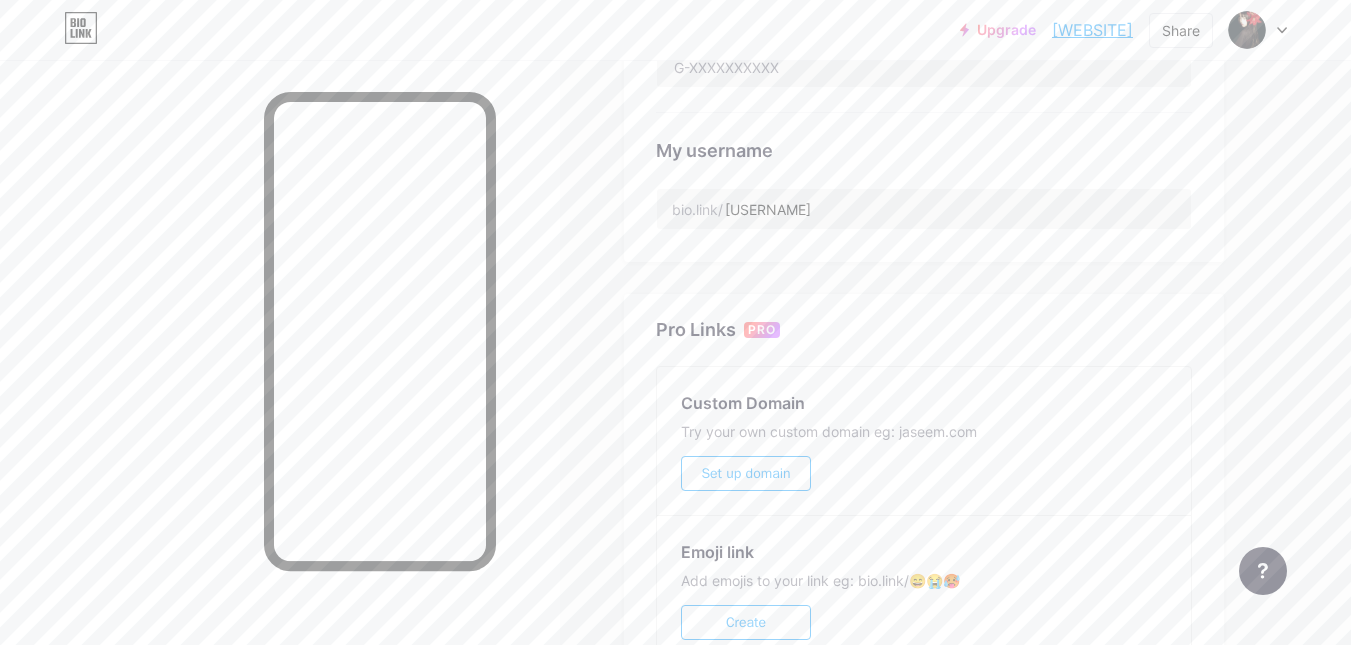 scroll, scrollTop: 0, scrollLeft: 0, axis: both 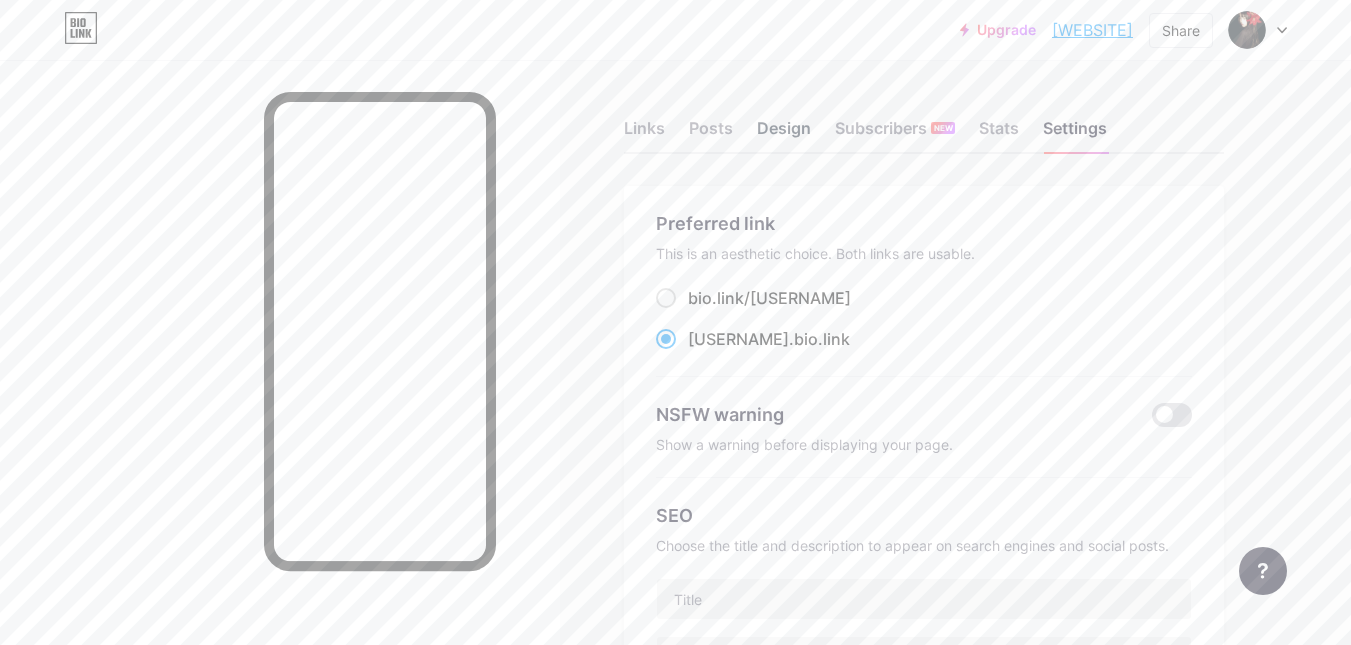 click on "Design" at bounding box center [784, 134] 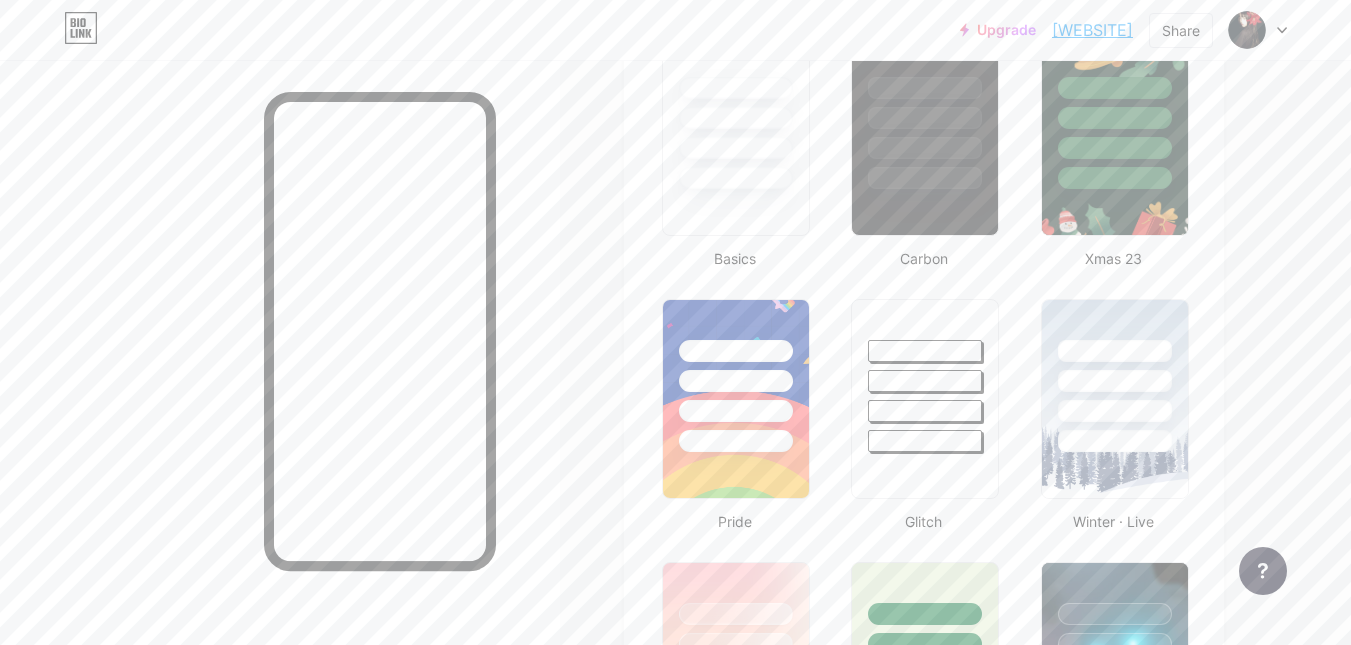 scroll, scrollTop: 0, scrollLeft: 0, axis: both 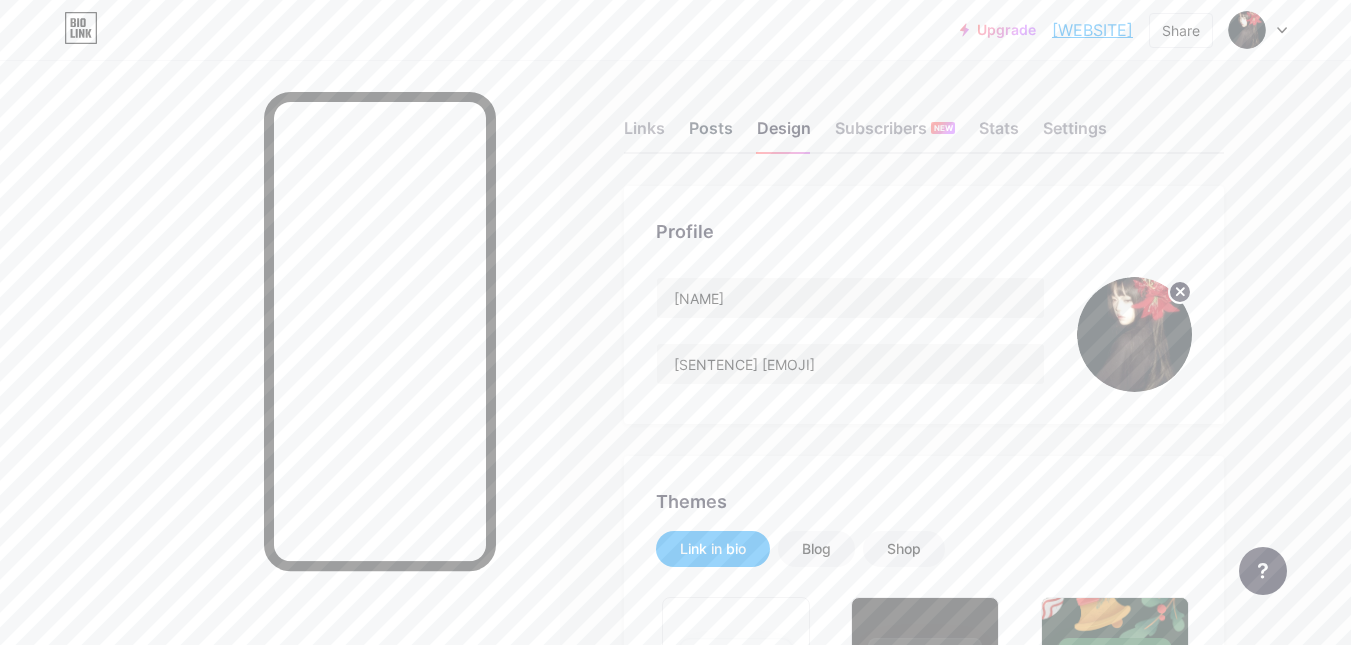 click on "Posts" at bounding box center (711, 134) 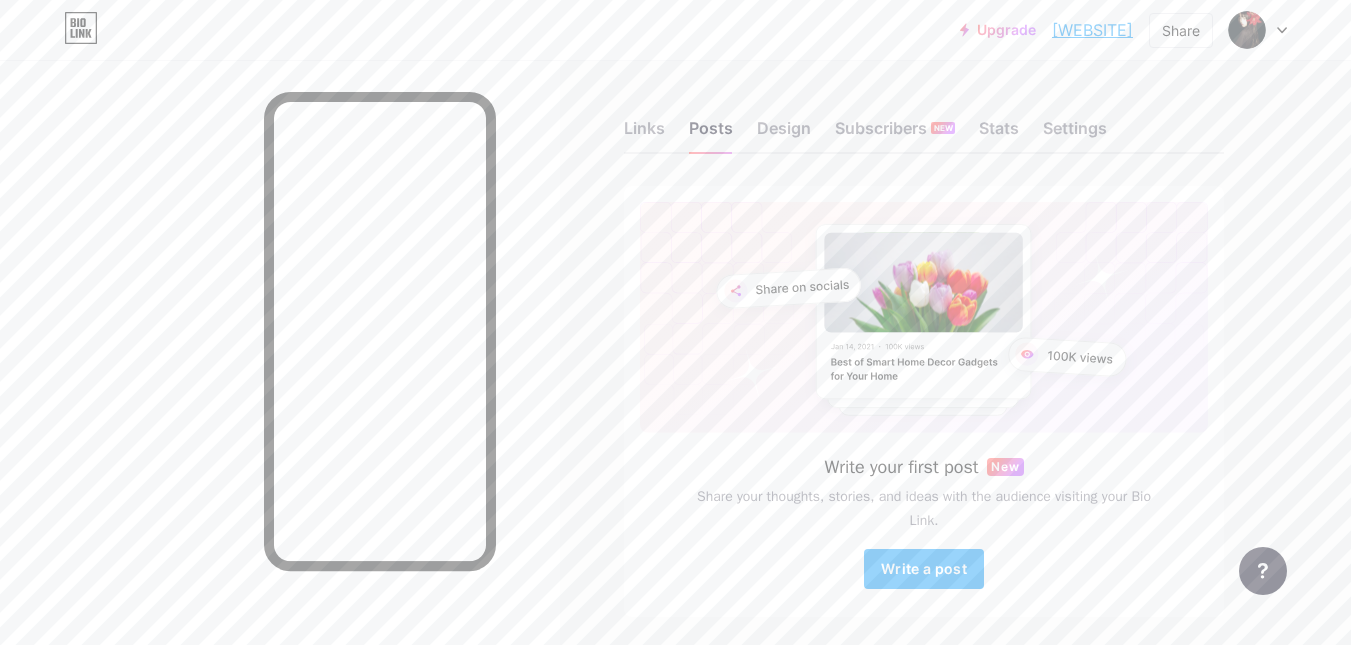 scroll, scrollTop: 72, scrollLeft: 0, axis: vertical 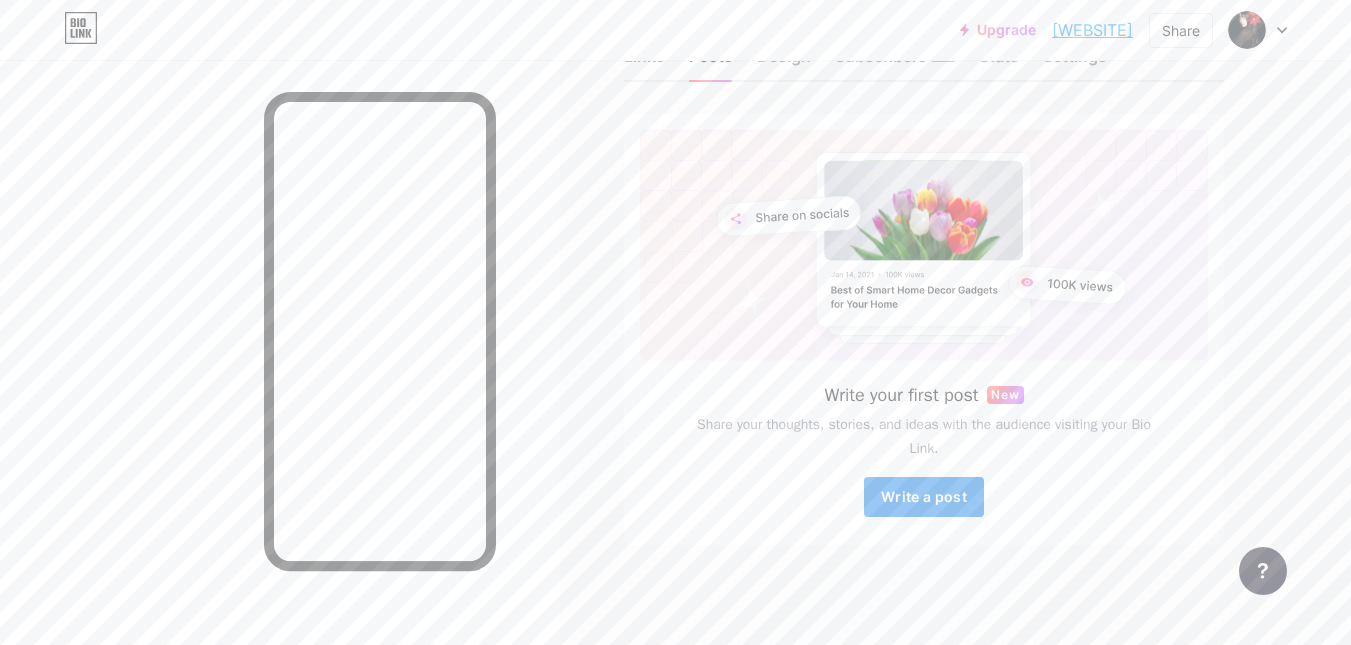 click on "Write a post" at bounding box center (924, 496) 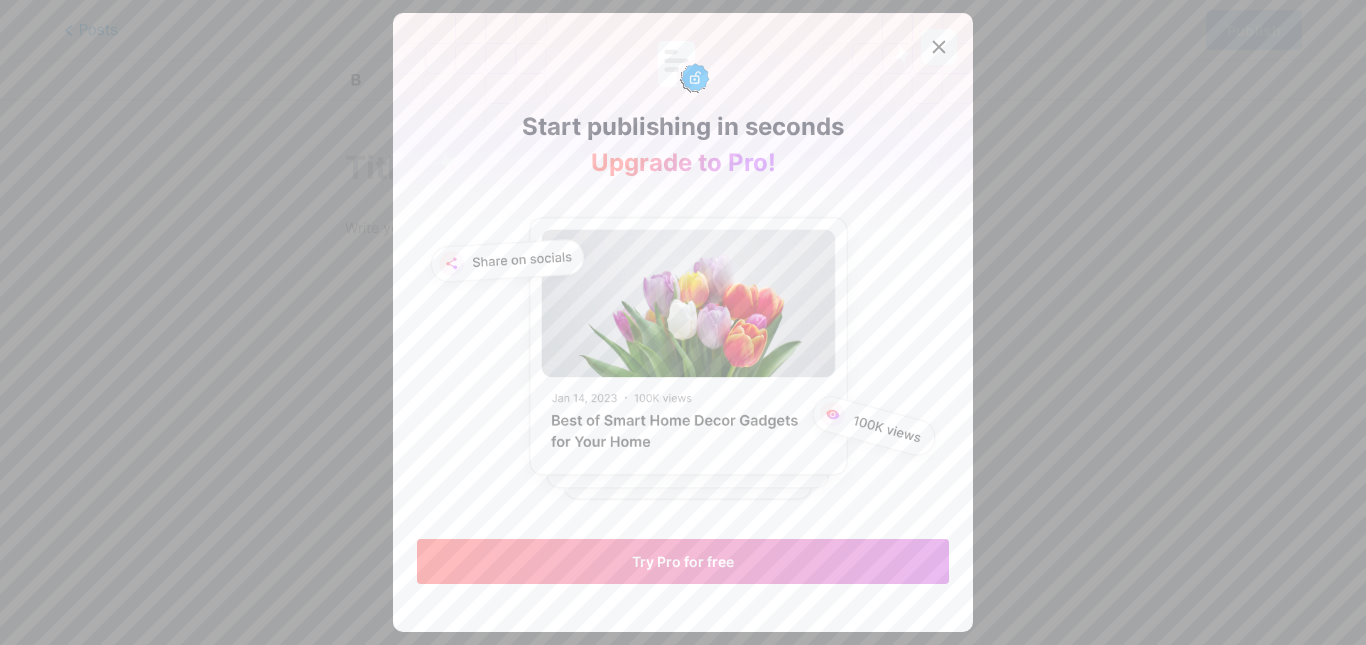 click 